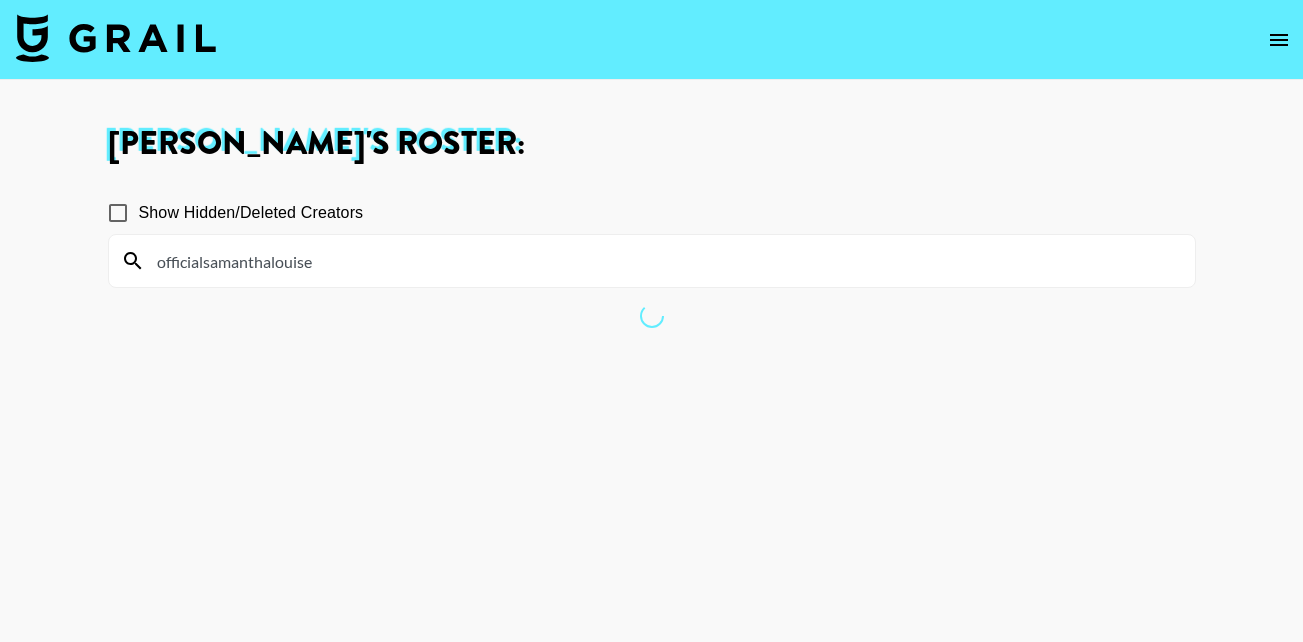 scroll, scrollTop: 0, scrollLeft: 0, axis: both 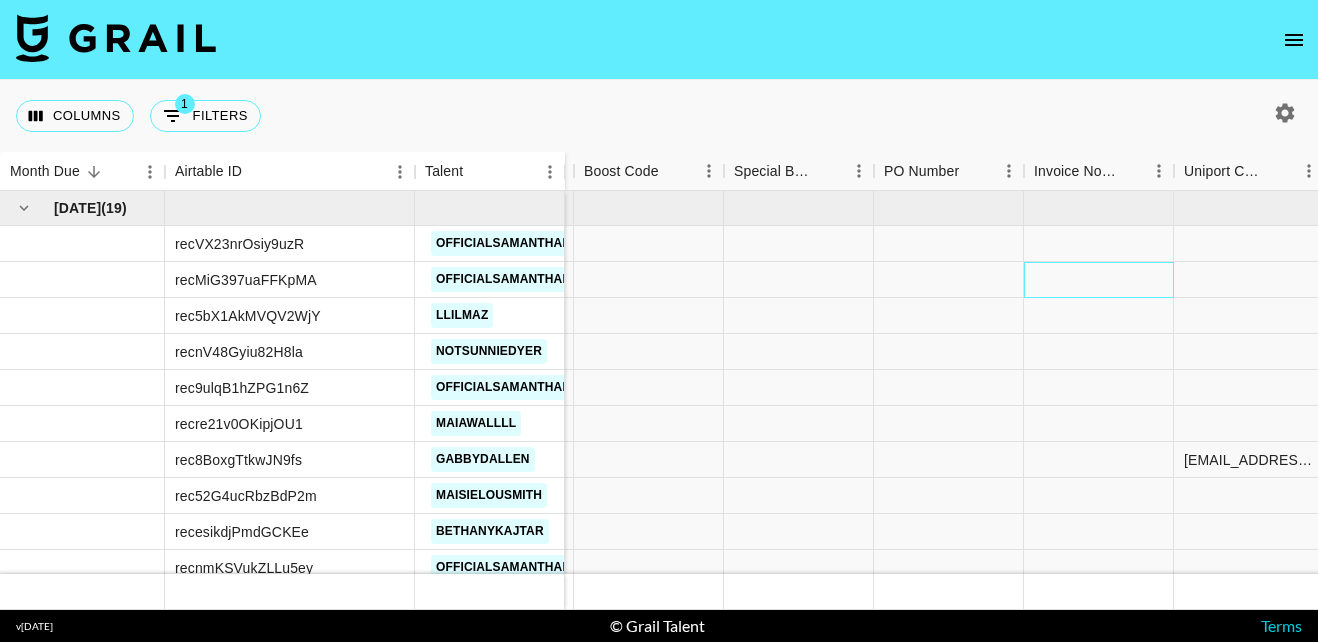 click at bounding box center (1099, 280) 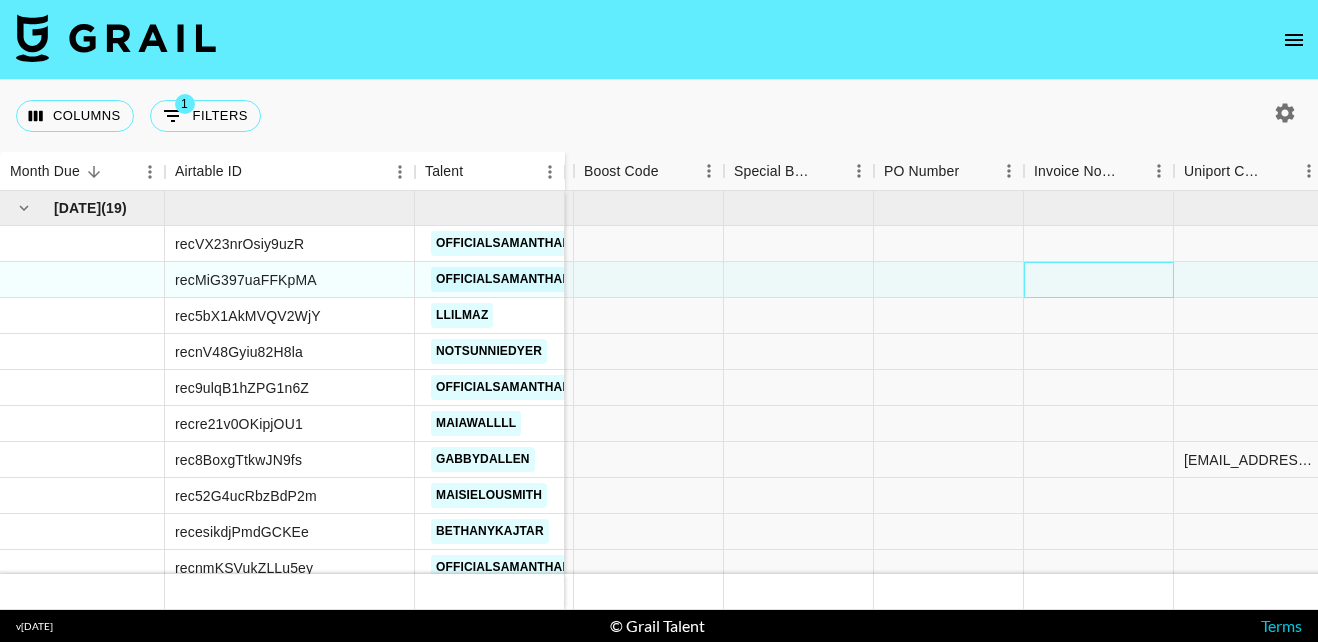 click at bounding box center [1099, 280] 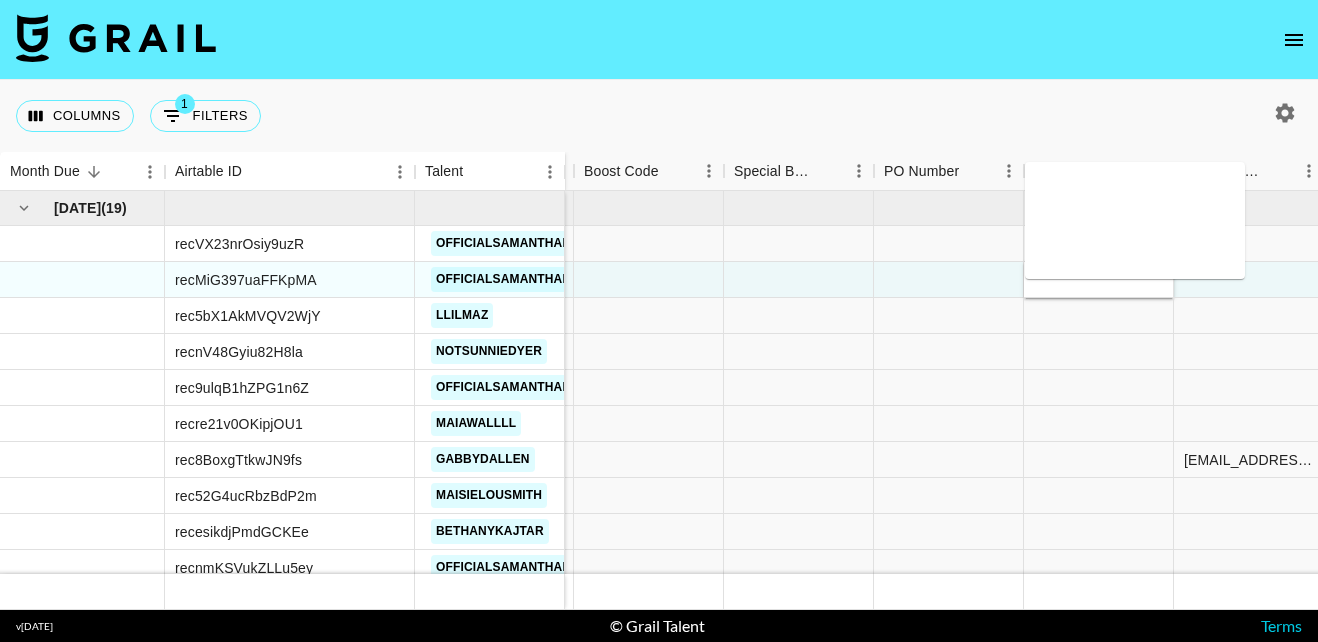 click at bounding box center (1135, 220) 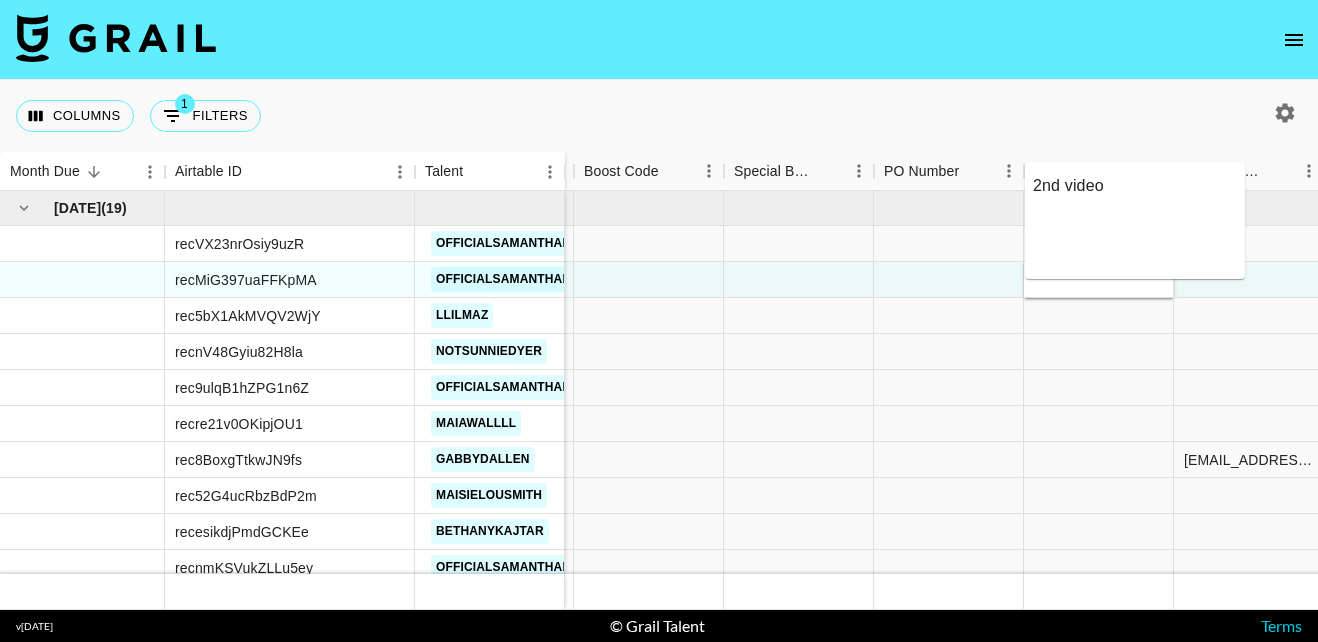 type on "2nd video:" 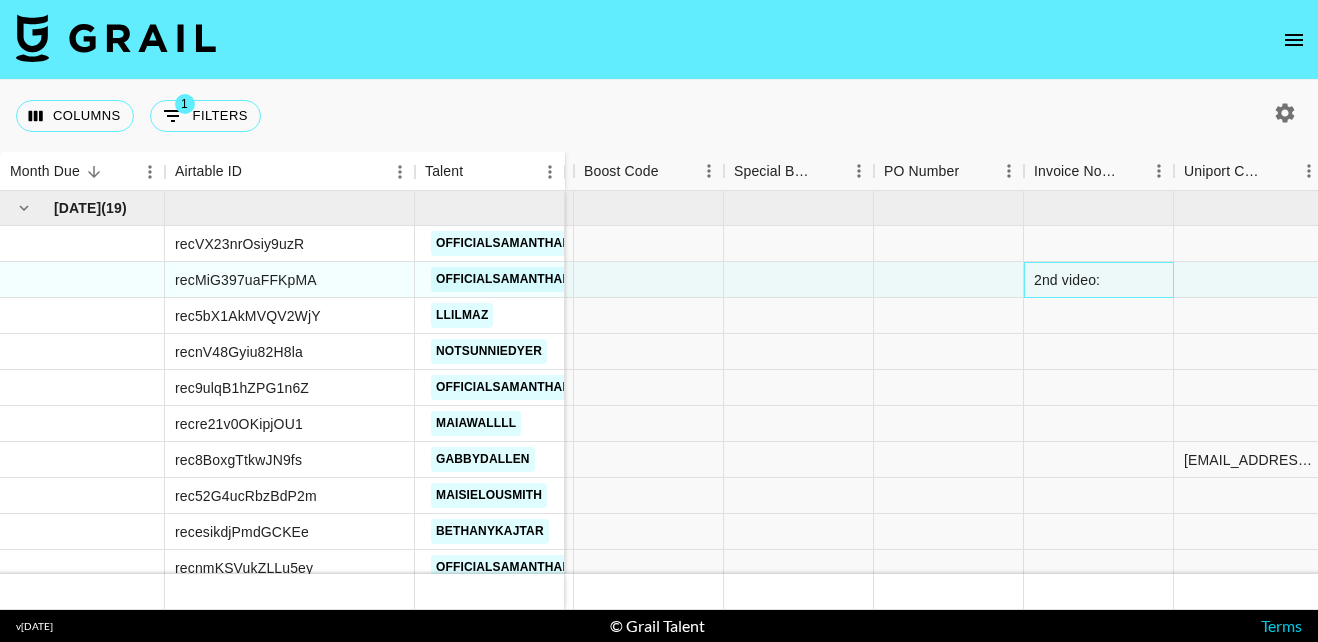 click on "2nd video:" at bounding box center [1099, 280] 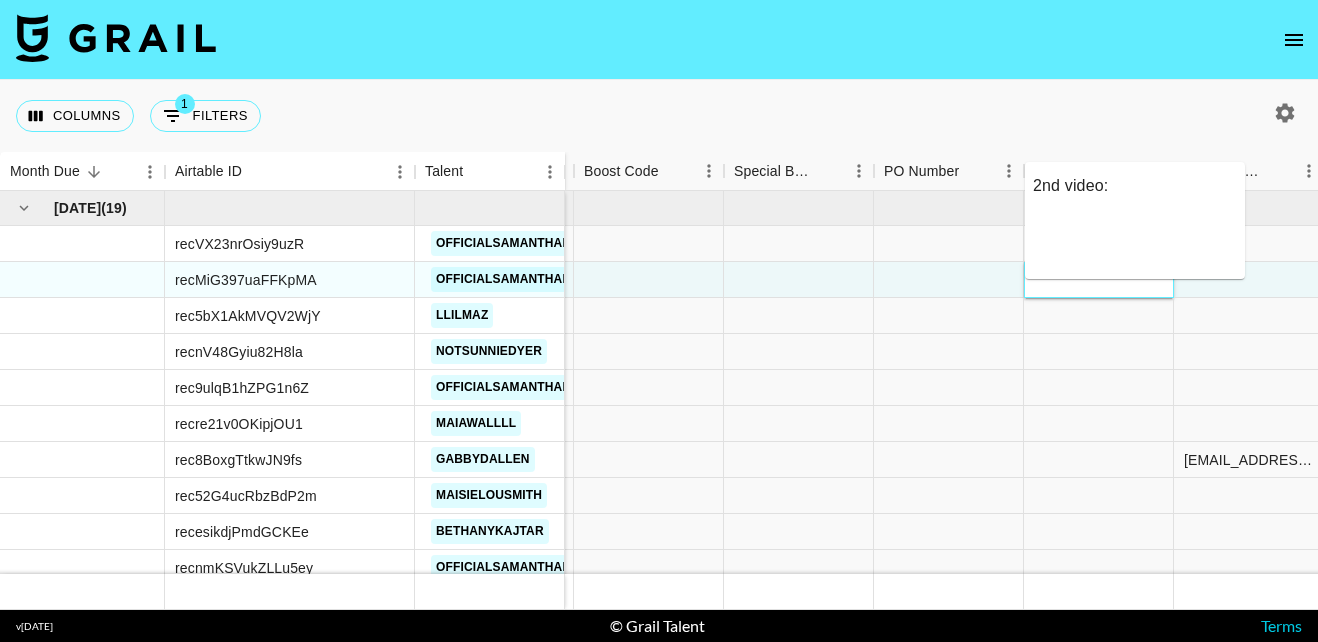 click on "Columns 1 Filters + Booking Month Due Airtable ID Talent Manager Client Booker Campaign (Type) Date Created Month Due Currency Booking Price money External Commission money Expenses: Remove Commission? Commission money Status Video Link Boost Code Special Booking Type PO Number Invoice Notes Uniport Contact Email Contract File Payment Sent Payment Sent Date Invoice Link Actions Jul '25  ( 19 ) recVX23nrOsiy9uzR officialsamanthalouise recMiG397uaFFKpMA officialsamanthalouise rec5bX1AkMVQV2WjY llilmaz recnV48Gyiu82H8la notsunniedyer rec9ulqB1hZPG1n6Z officialsamanthalouise recre21v0OKipjOU1 maiawallll rec8BoxgTtkwJN9fs gabbydallen rec52G4ucRbzBdP2m maisielousmith recesikdjPmdGCKEe bethanykajtar recnmKSVukZLLu5ey officialsamanthalouise reccnQsNOkt28wkzK gabbydallen recGpc6MTRCXrLHOi caseyogorman recjqxQo57KHUgryU nikolaiiaksenov reczgDhw1PhnFjiC1 ecreip1 $ 875.00 £ 35,335.72 $ 85.42 £ 3,446.16 julia@grail-talent.com GLOWMODE kolcare16@shopglowmode.com Glowmode 30/06/2025 Jul '25  GBP £1,050.00 no £102.51 no" at bounding box center [659, 321] 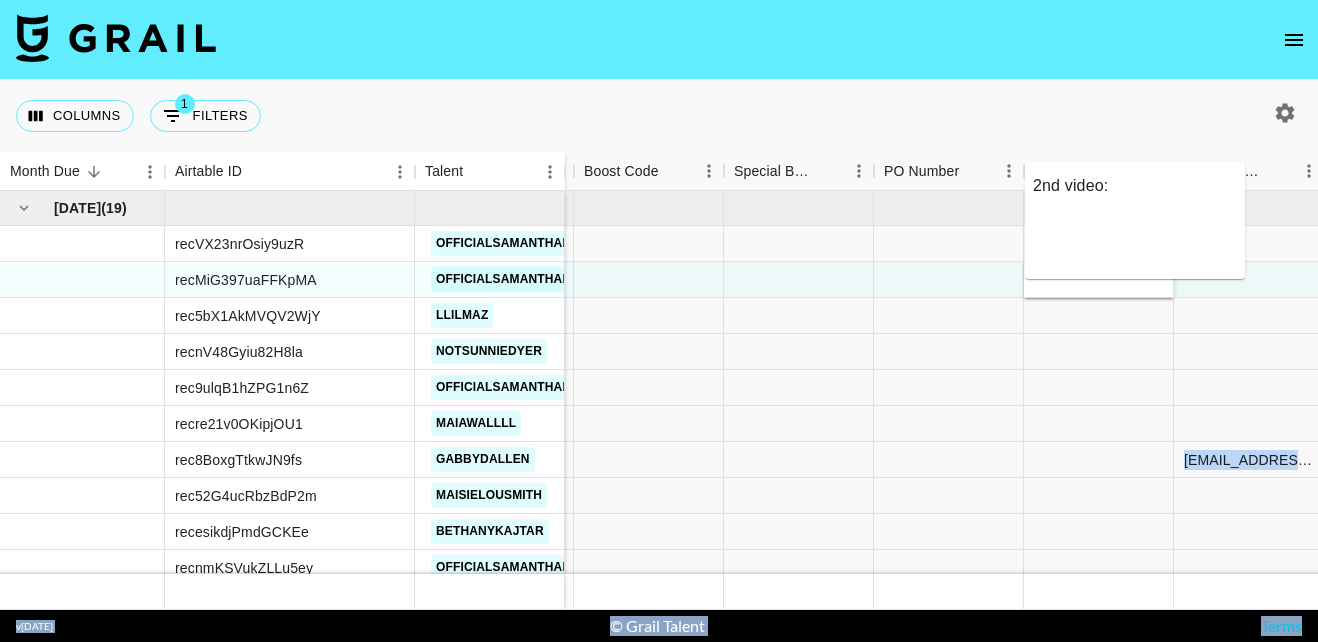 drag, startPoint x: 1107, startPoint y: 276, endPoint x: 1054, endPoint y: 211, distance: 83.86894 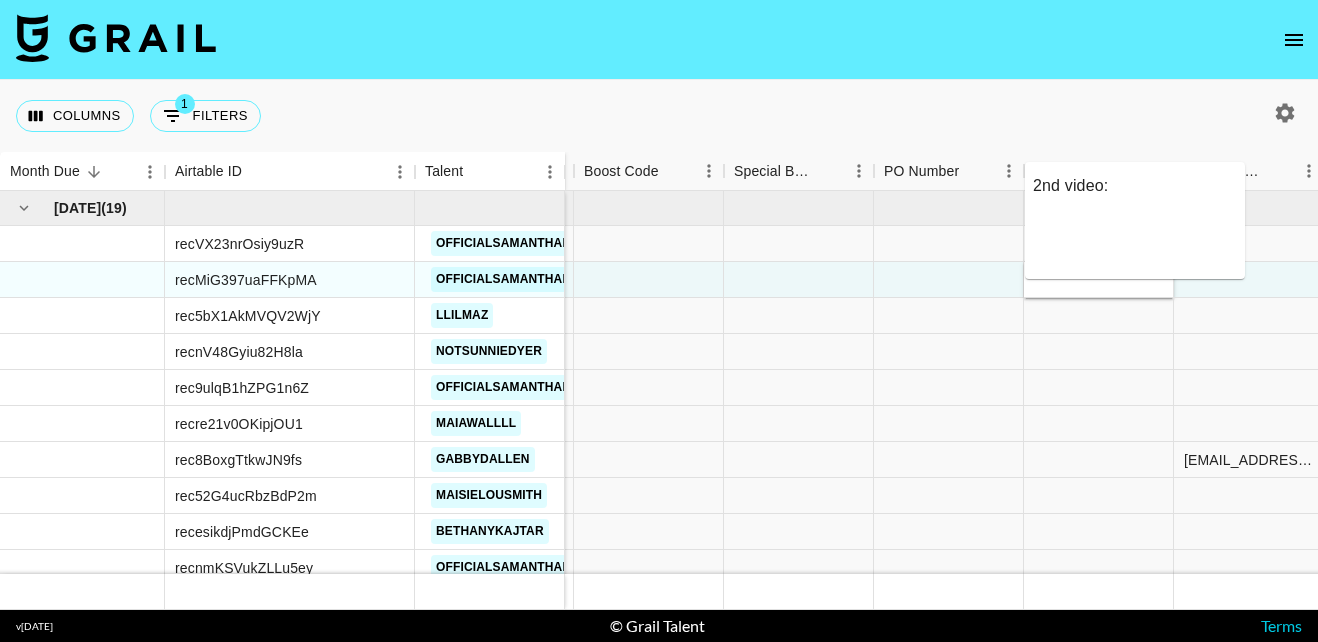 click on "2nd video:" at bounding box center [1135, 220] 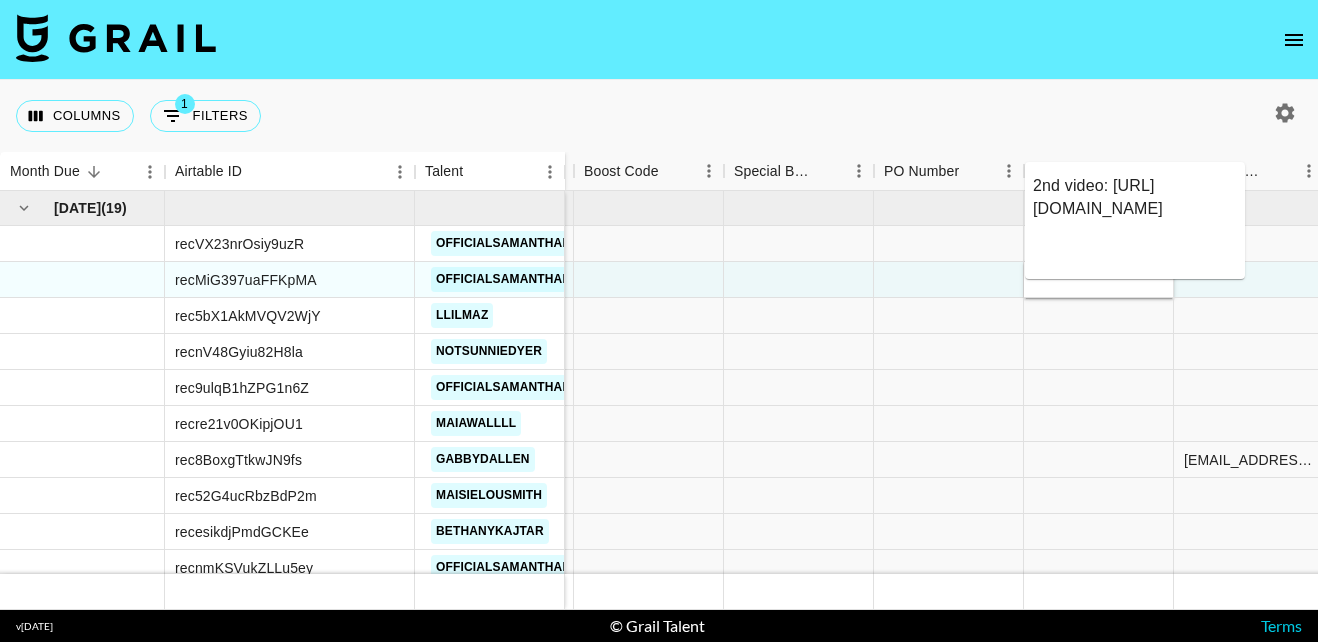 type on "2nd video: https://vm.tiktok.com/ZNHp1Vc8wbA7a-egTul/" 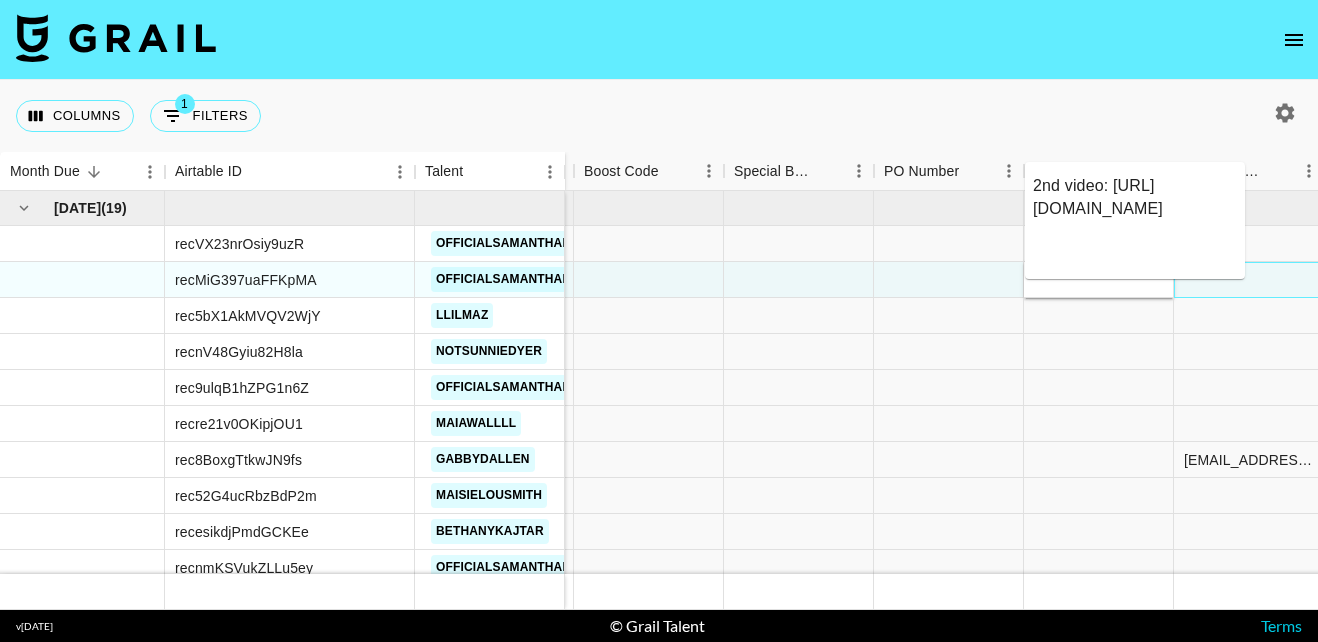 click at bounding box center (1249, 280) 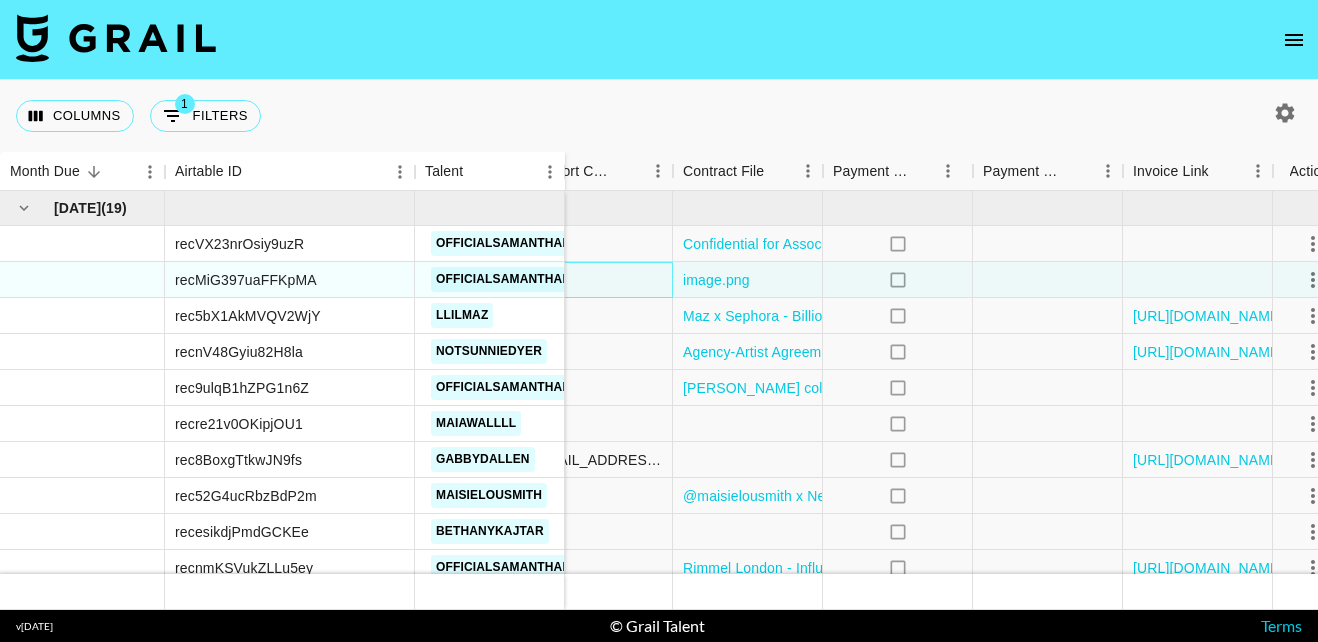 scroll, scrollTop: 0, scrollLeft: 2392, axis: horizontal 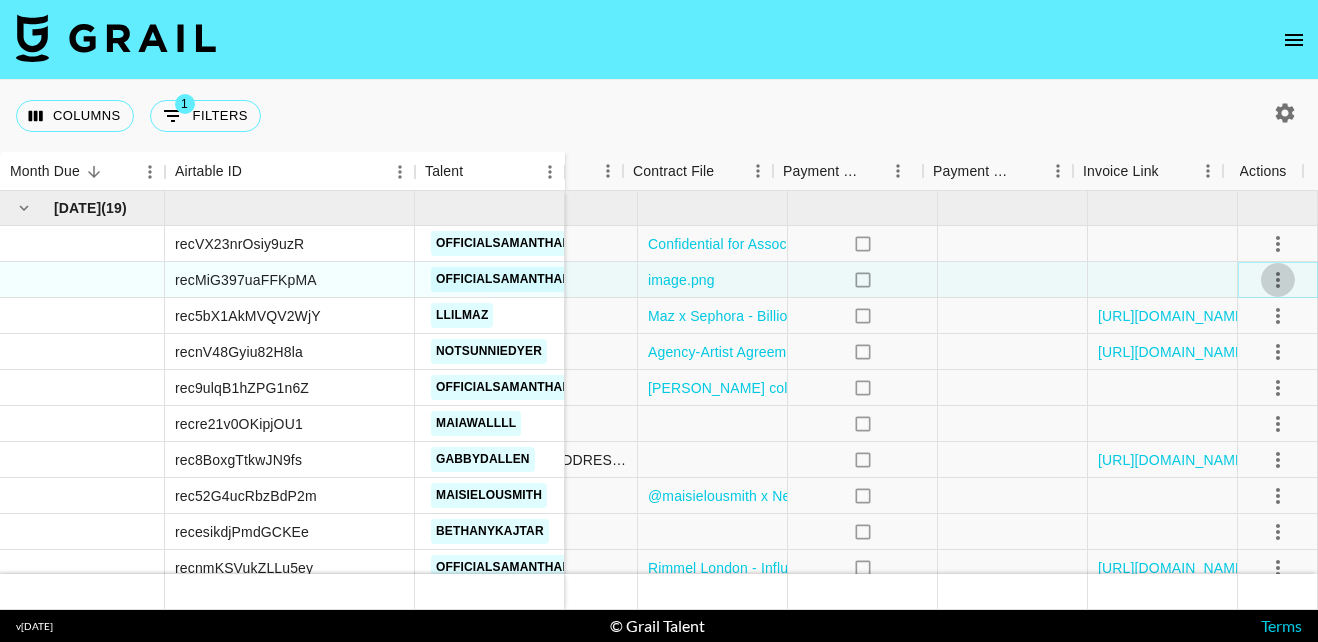 click 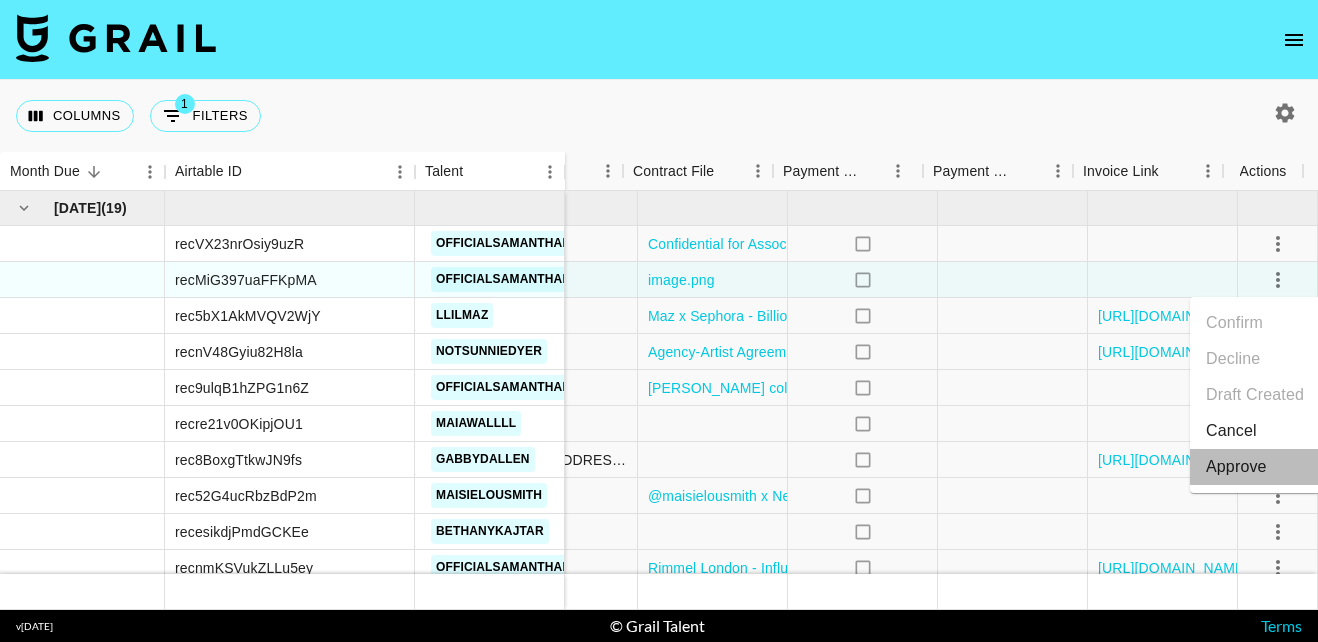 click on "Approve" at bounding box center (1236, 467) 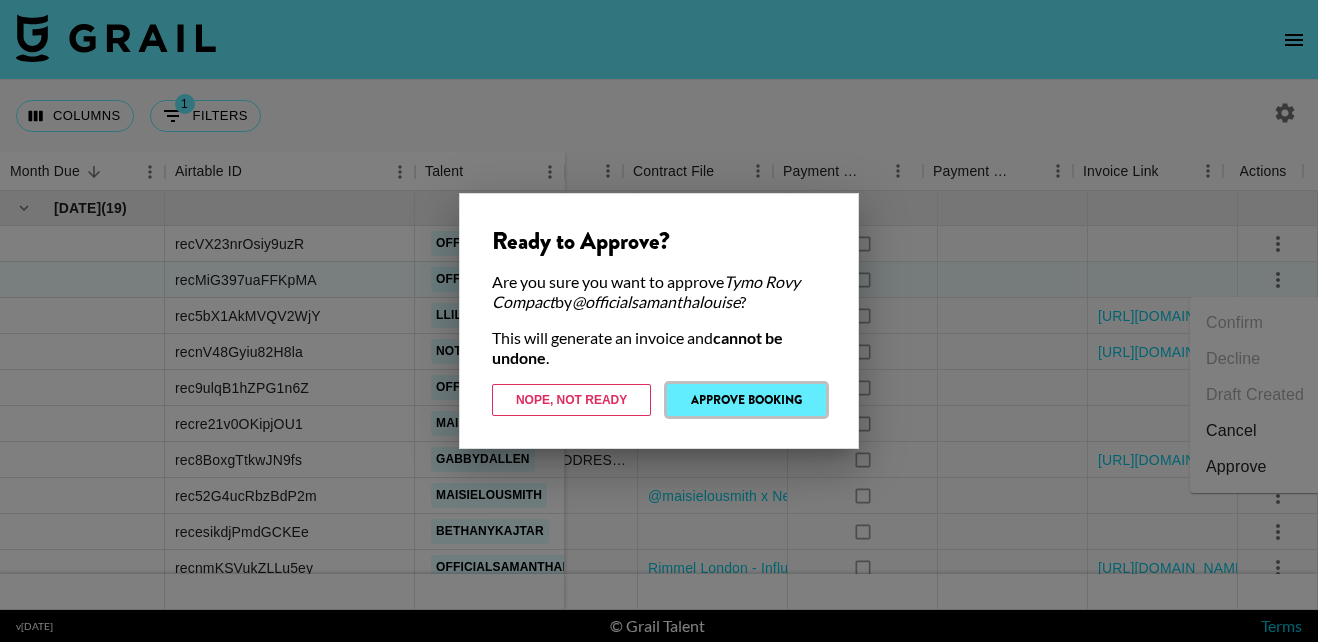 click on "Approve Booking" at bounding box center [746, 400] 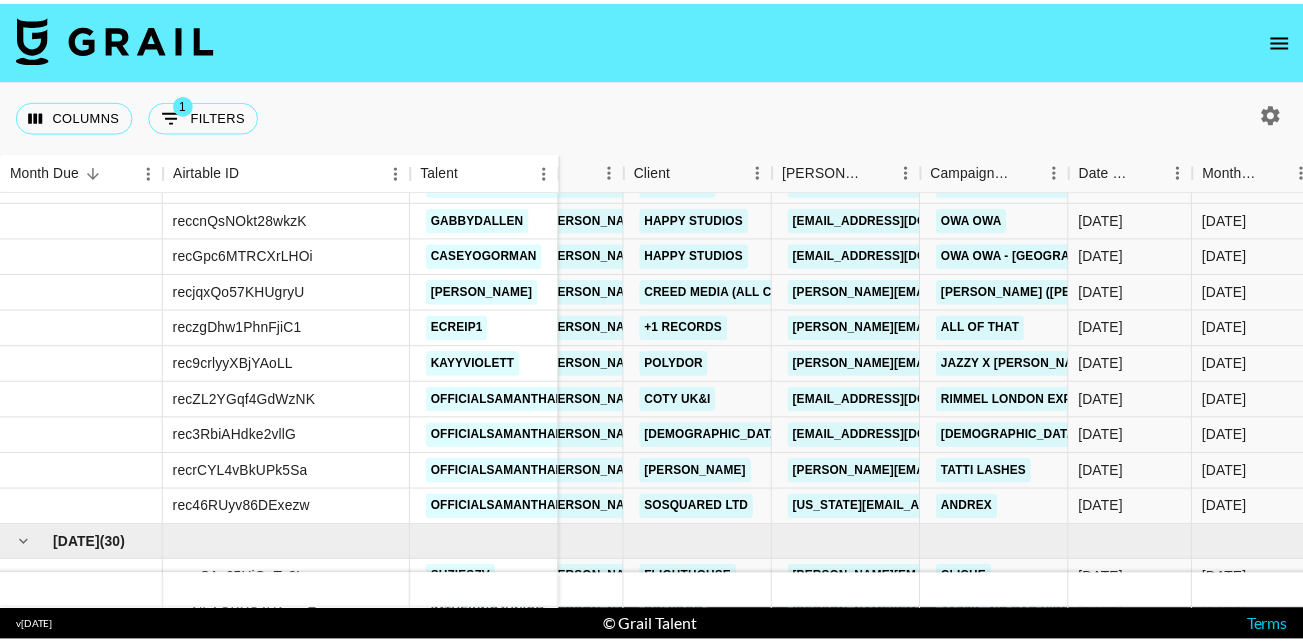 scroll, scrollTop: 398, scrollLeft: 34, axis: both 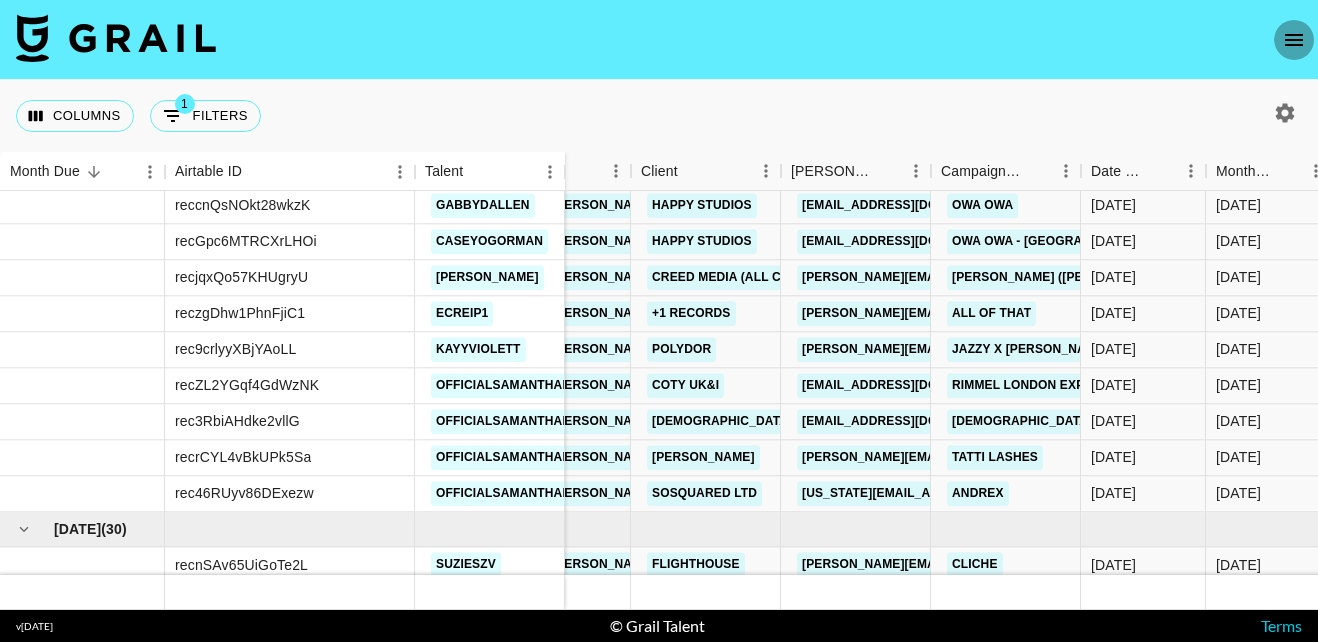 click 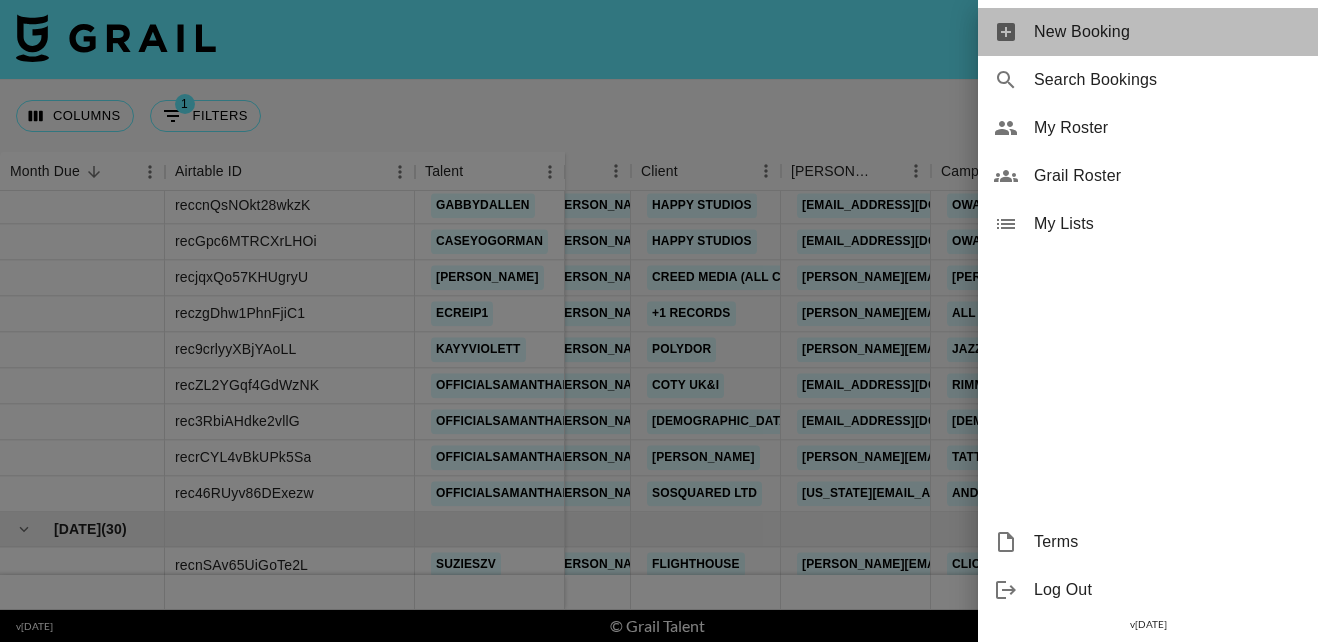 click on "New Booking" at bounding box center [1168, 32] 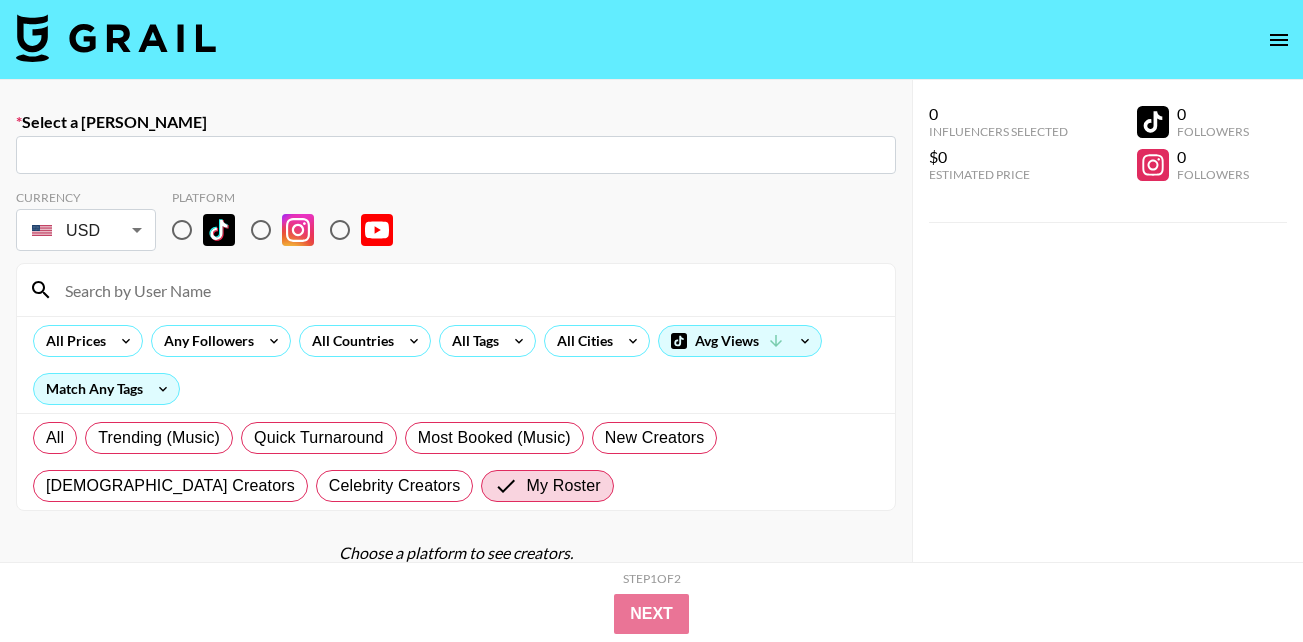 click at bounding box center (456, 155) 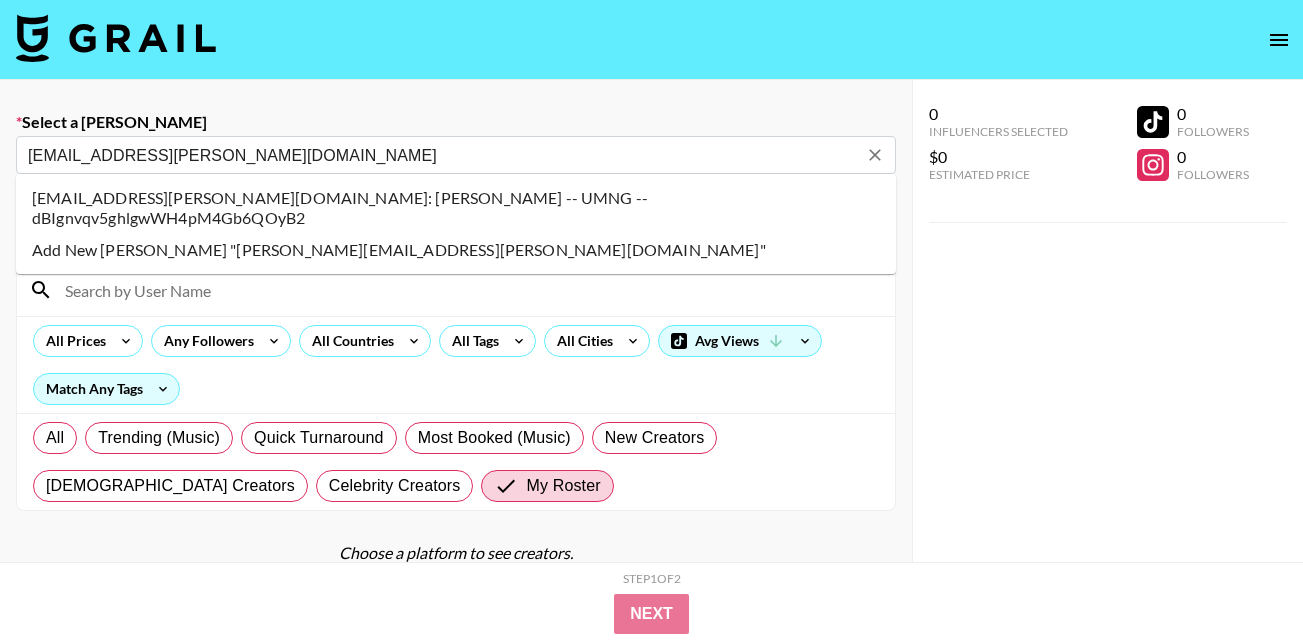 click on "jordan.norris@umusic.com: Jordan Norris -- UMNG -- dBIgnvqv5ghlgwWH4pM4Gb6QOyB2" at bounding box center (456, 208) 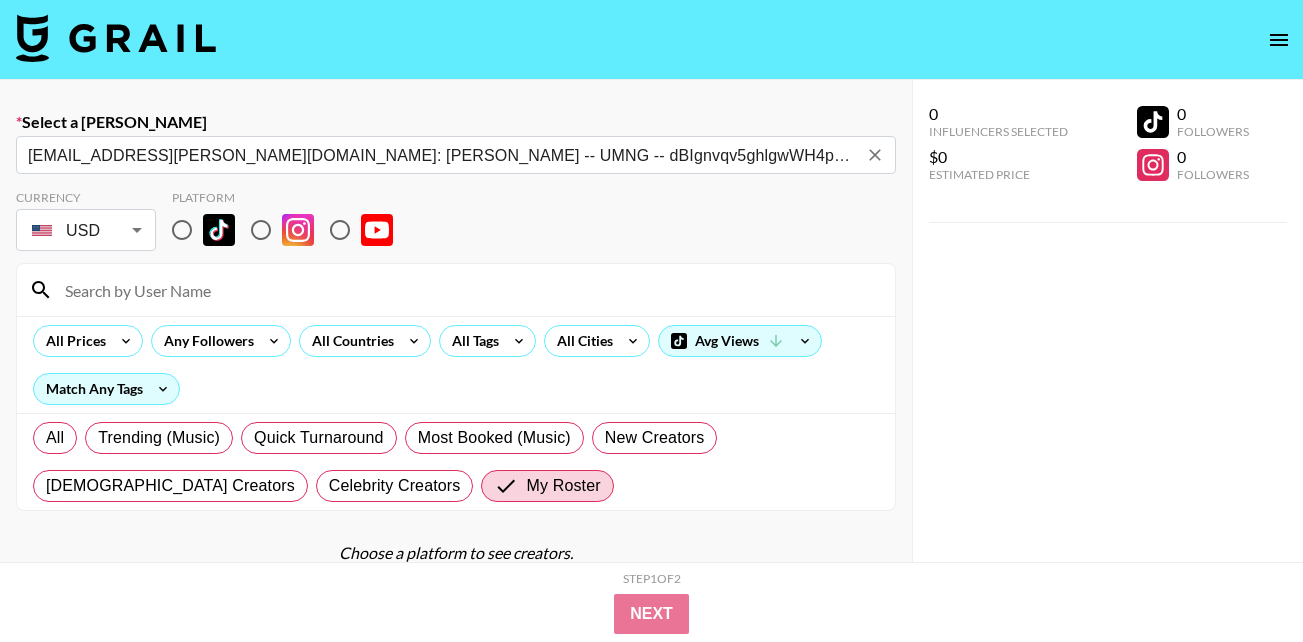 type on "jordan.norris@umusic.com: Jordan Norris -- UMNG -- dBIgnvqv5ghlgwWH4pM4Gb6QOyB2" 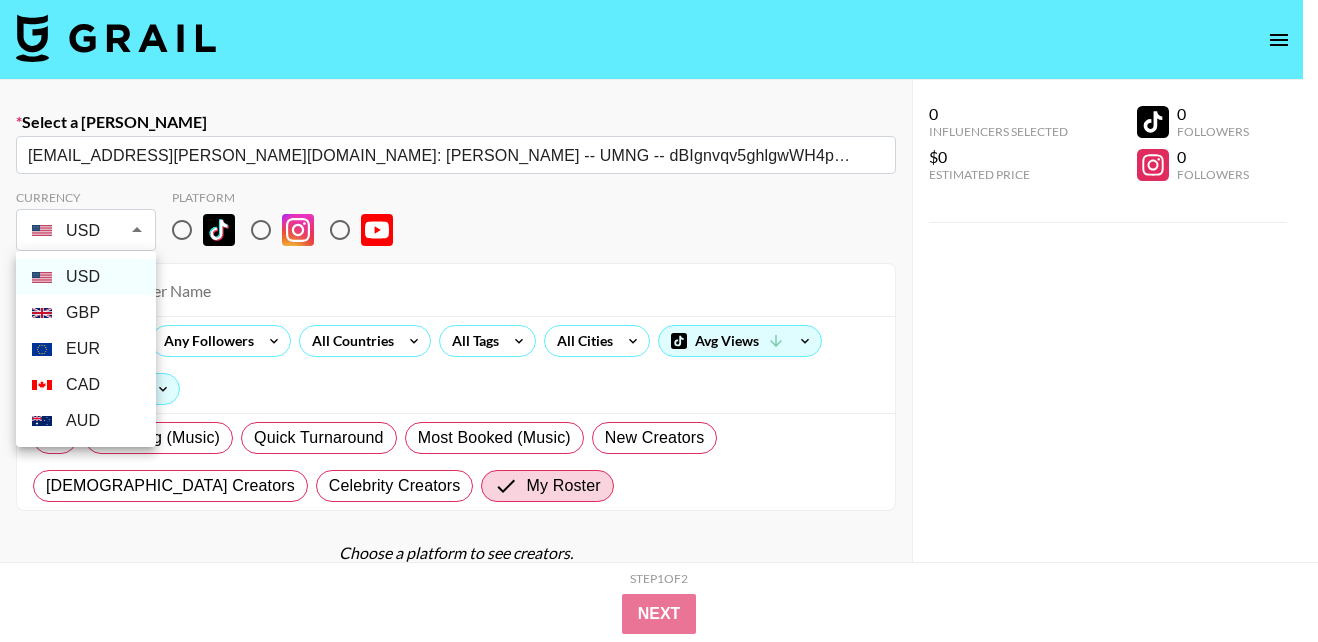 click on "Select a Booker jordan.norris@umusic.com: Jordan Norris -- UMNG -- dBIgnvqv5ghlgwWH4pM4Gb6QOyB2 ​ Currency USD USD ​ Platform All Prices Any Followers All Countries All Tags All Cities Avg Views Match Any Tags All Trending (Music) Quick Turnaround Most Booked (Music) New Creators LGBTQIA+ Creators Celebrity Creators My Roster Choose a platform to see creators. 0 Influencers Selected $0 Estimated Price 0 Followers 0 Followers 0 Influencers Selected $0 Estimated Price 0 Followers 0 Followers Step  1  of  2 View  Summary Next v 1.7.95 © Grail Talent Terms USD GBP EUR CAD AUD" at bounding box center [659, 392] 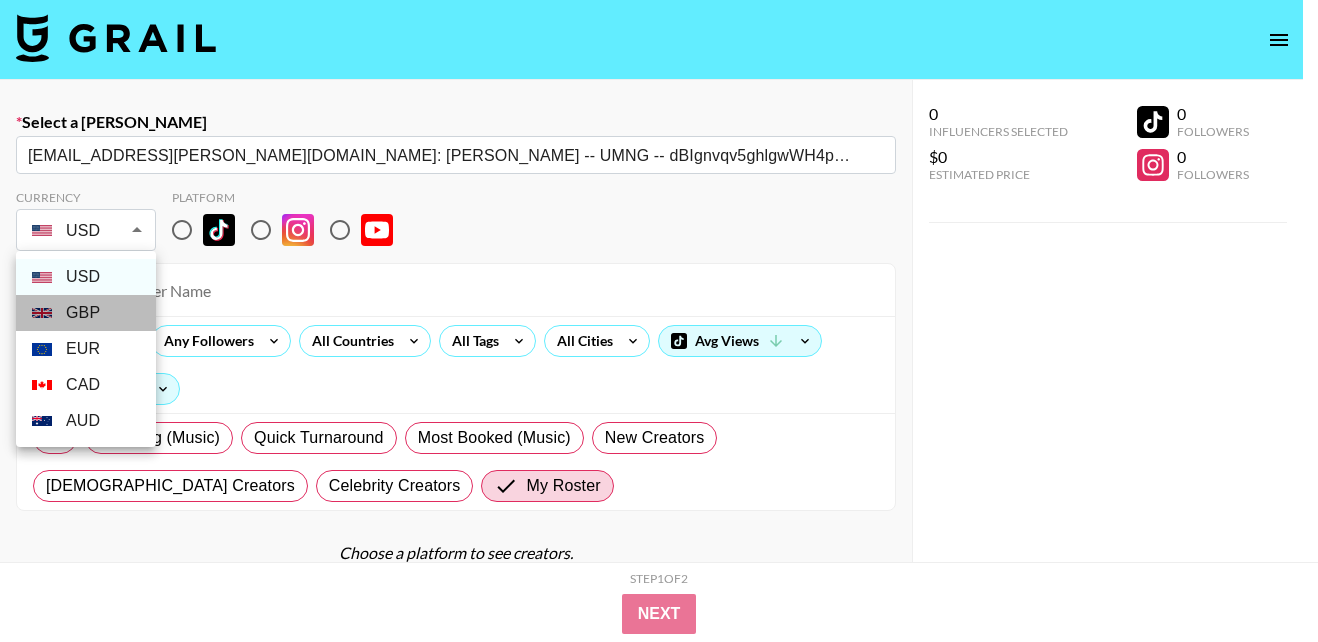click on "GBP" at bounding box center [86, 313] 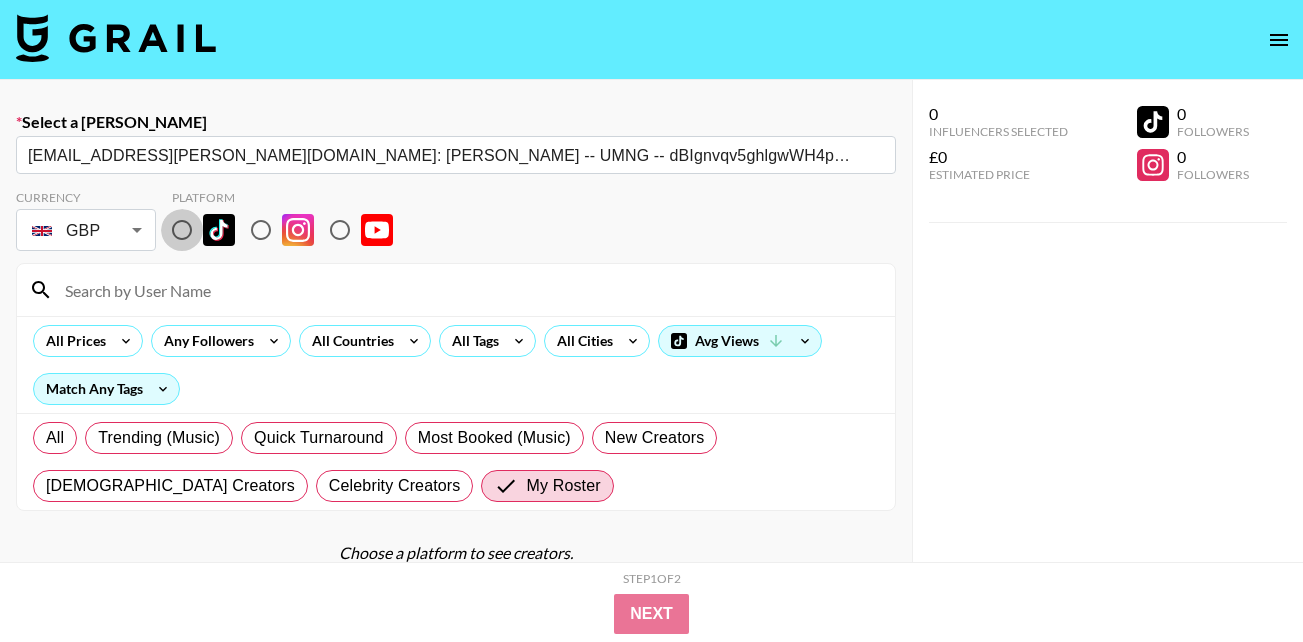click at bounding box center (182, 230) 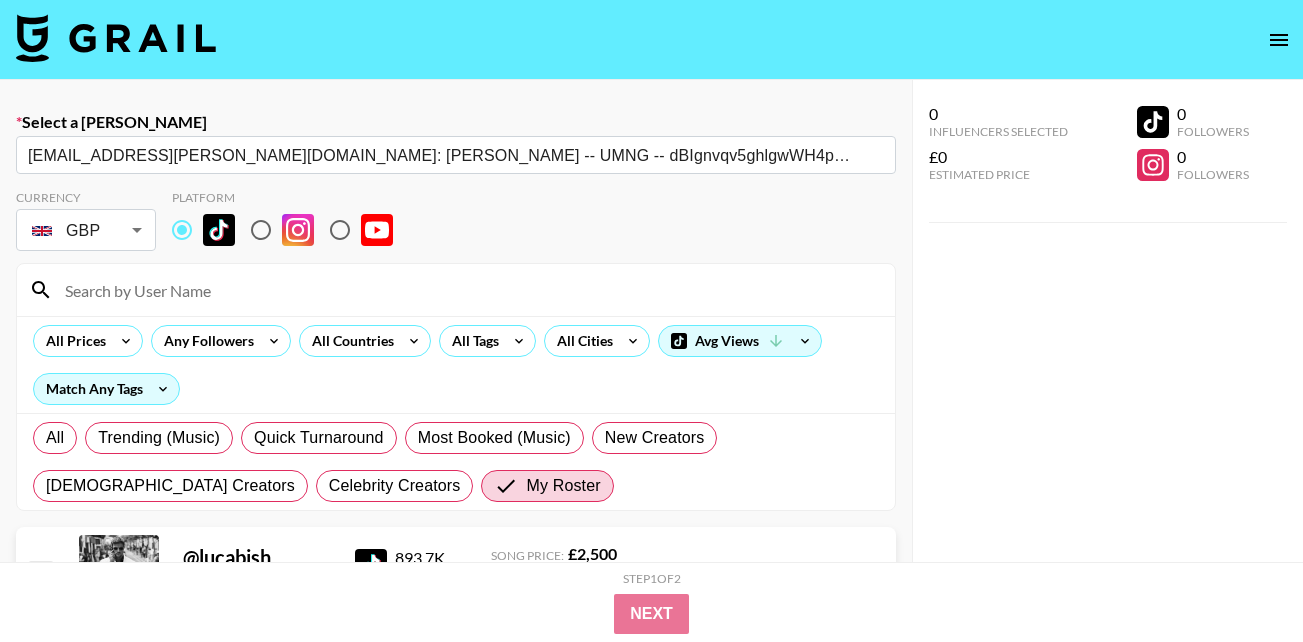 click at bounding box center [468, 290] 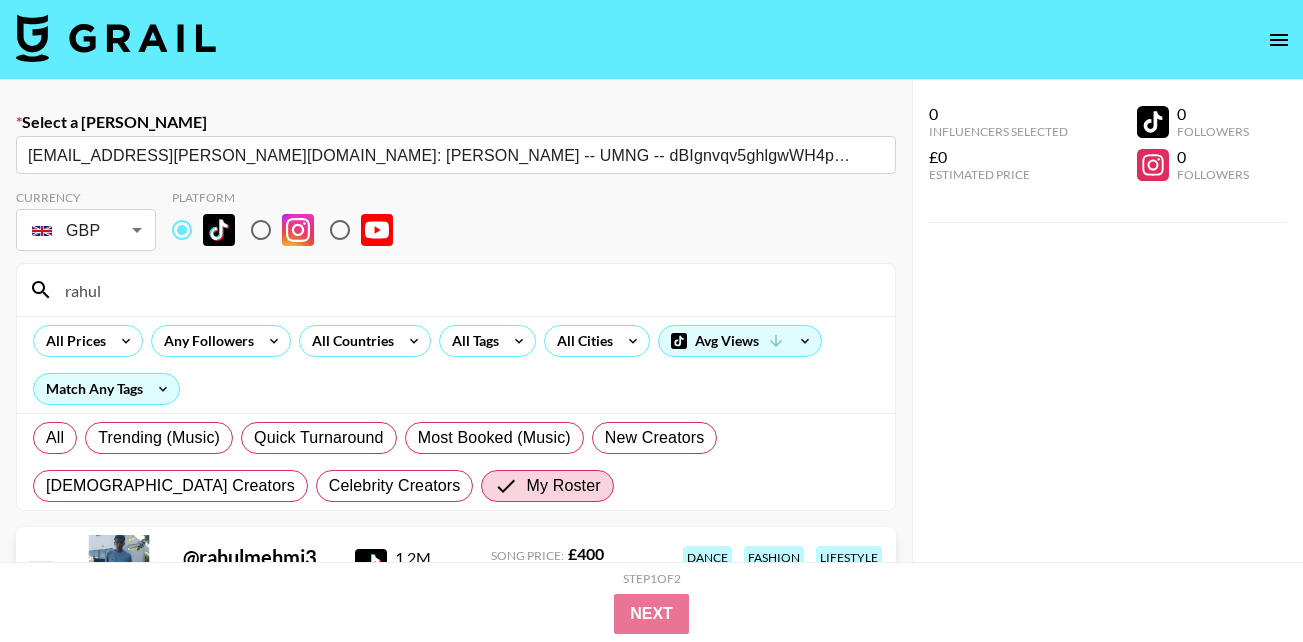 scroll, scrollTop: 142, scrollLeft: 0, axis: vertical 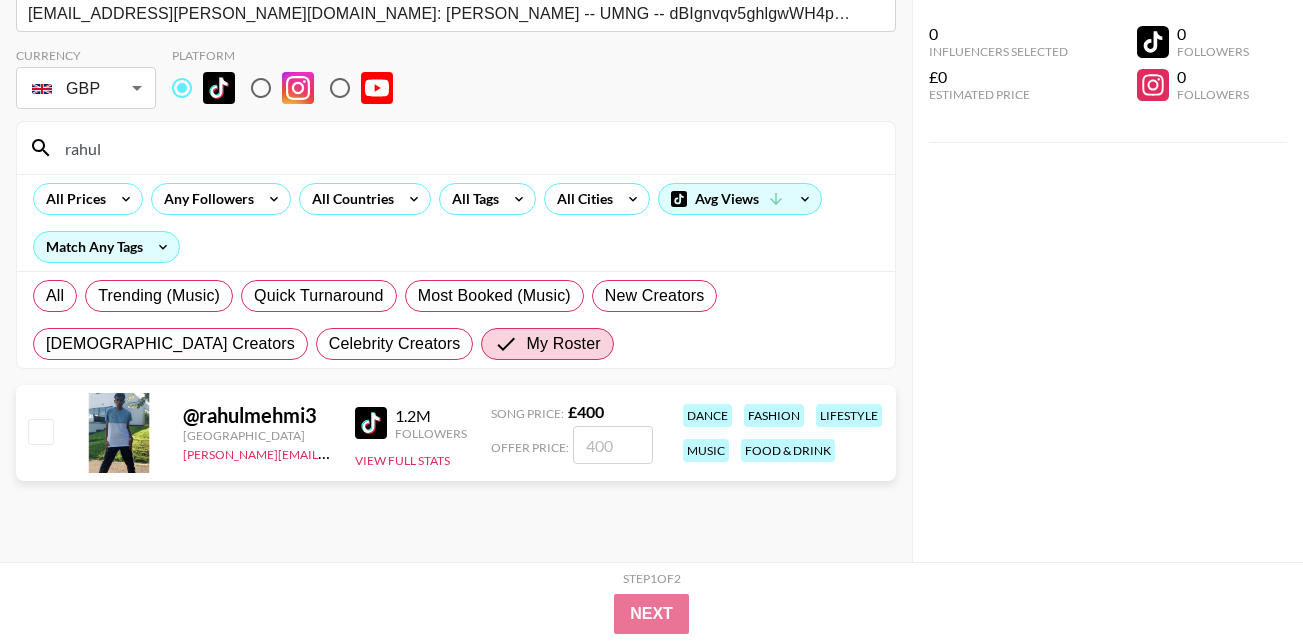 type on "rahul" 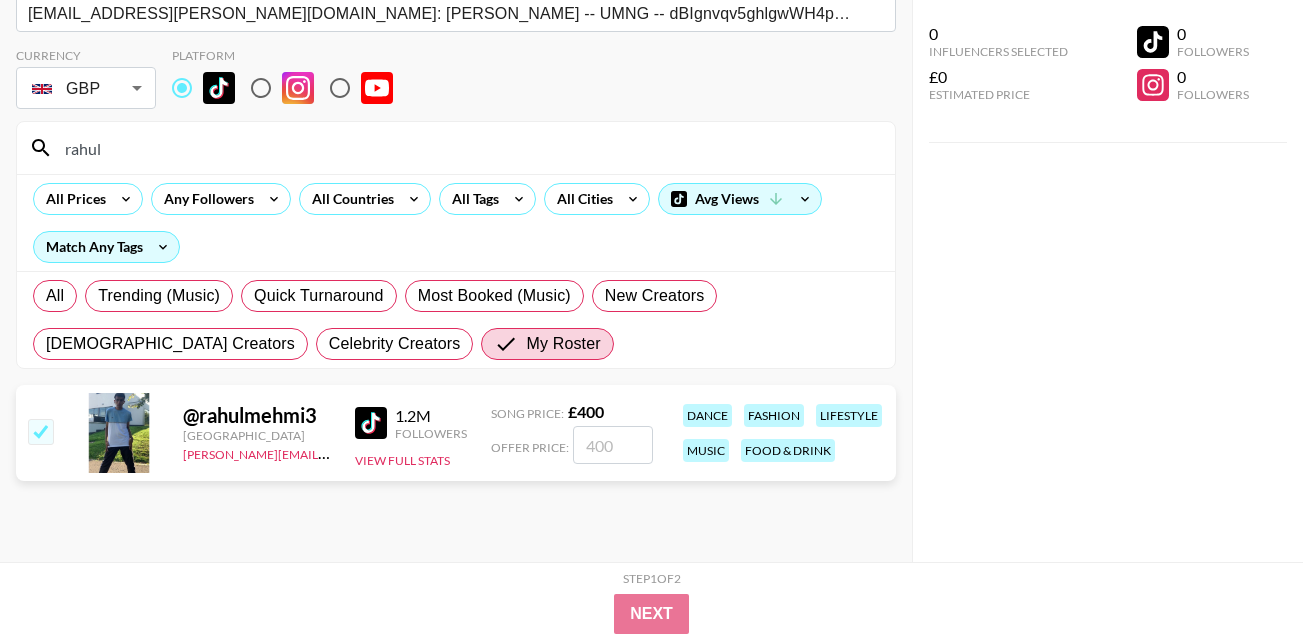checkbox on "true" 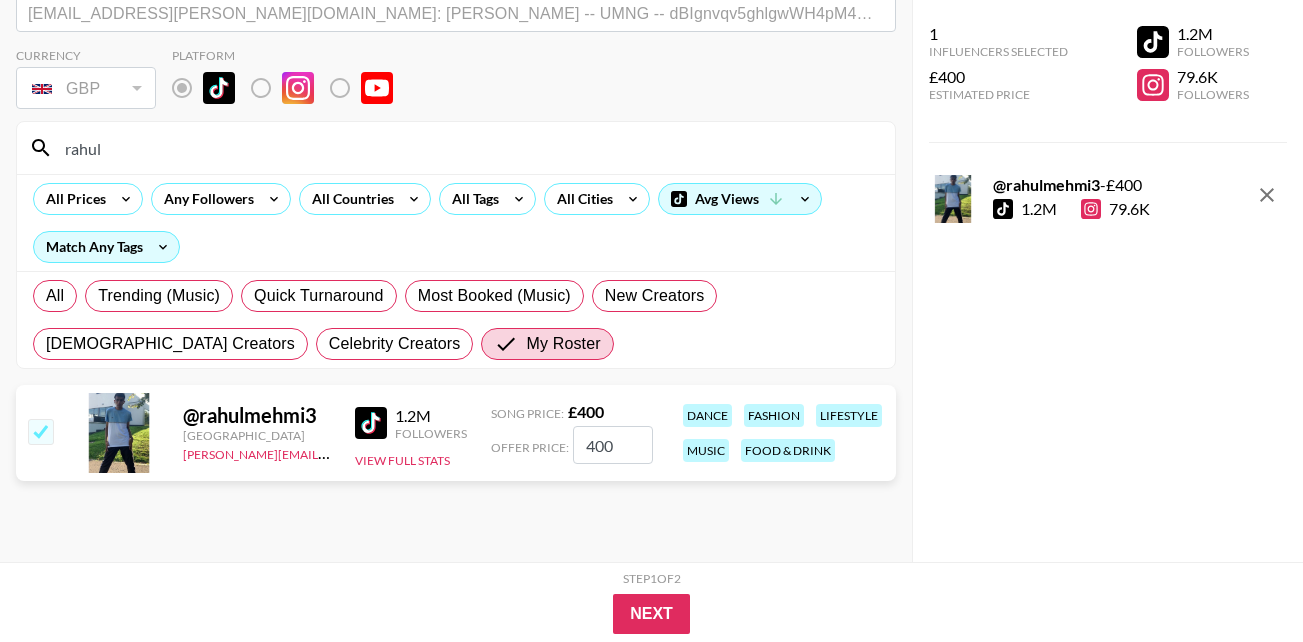 click on "400" at bounding box center [613, 445] 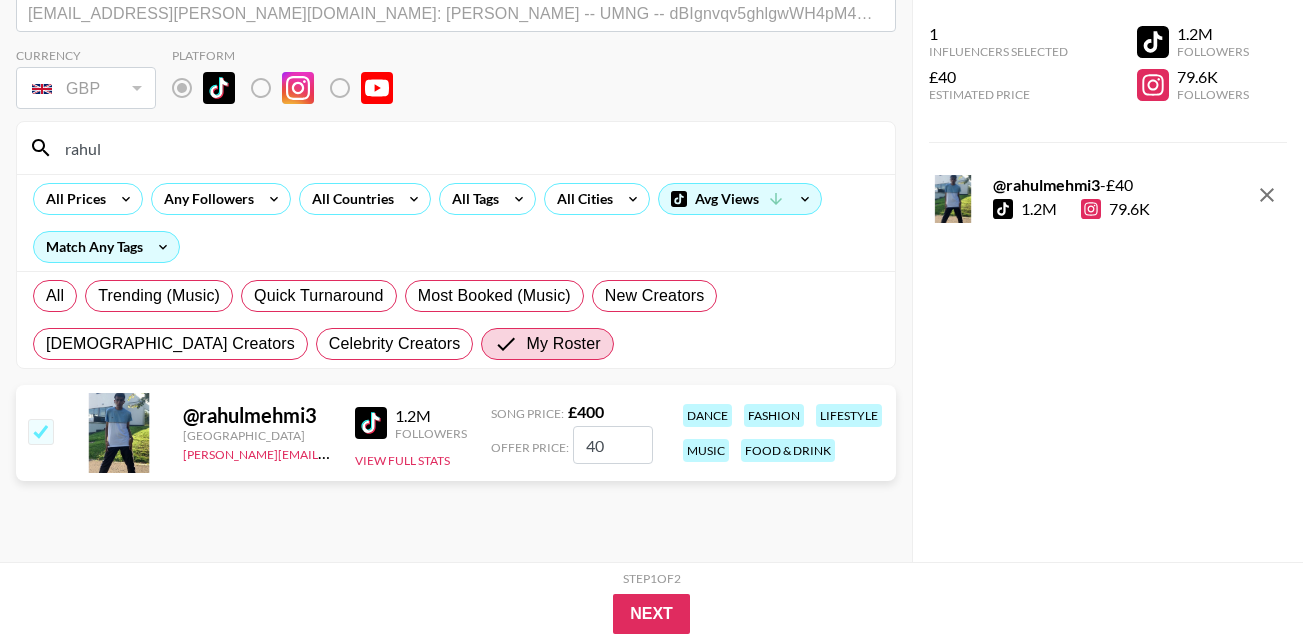 type on "4" 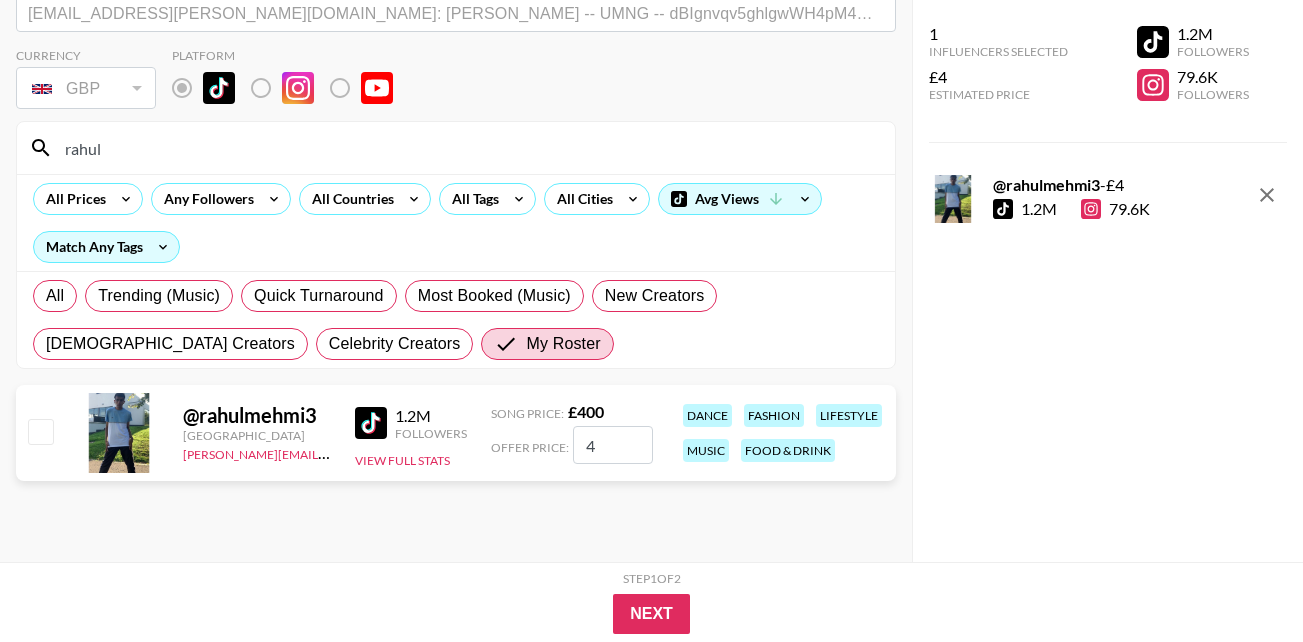 type 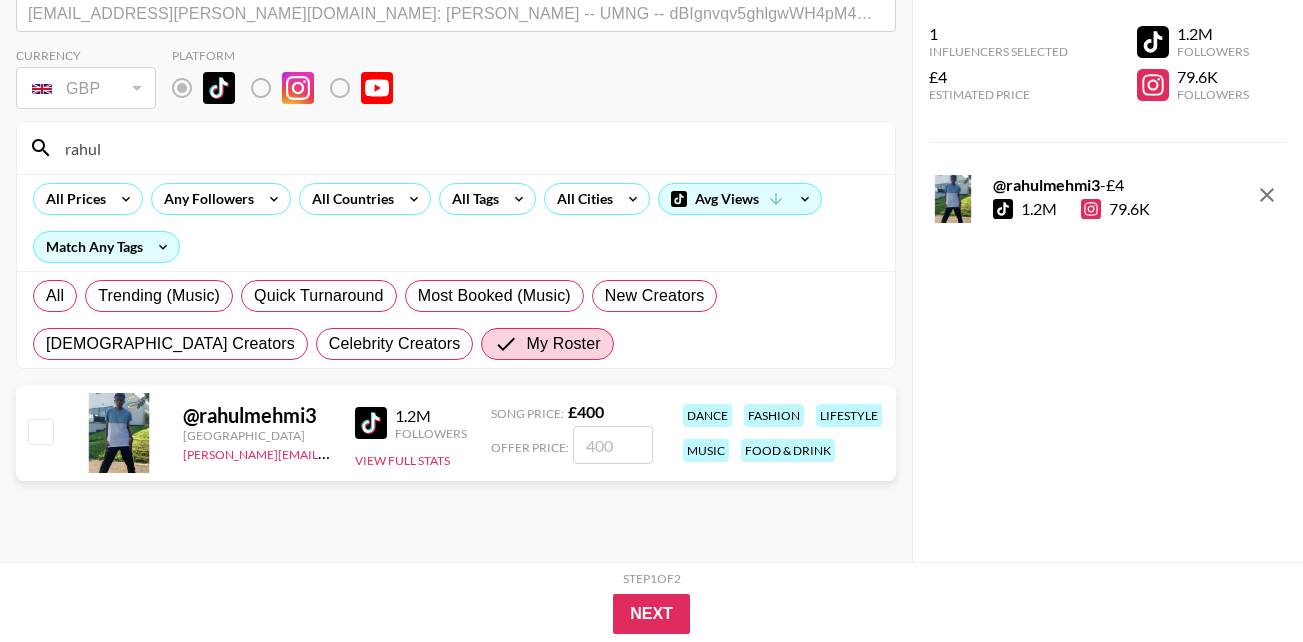 checkbox on "false" 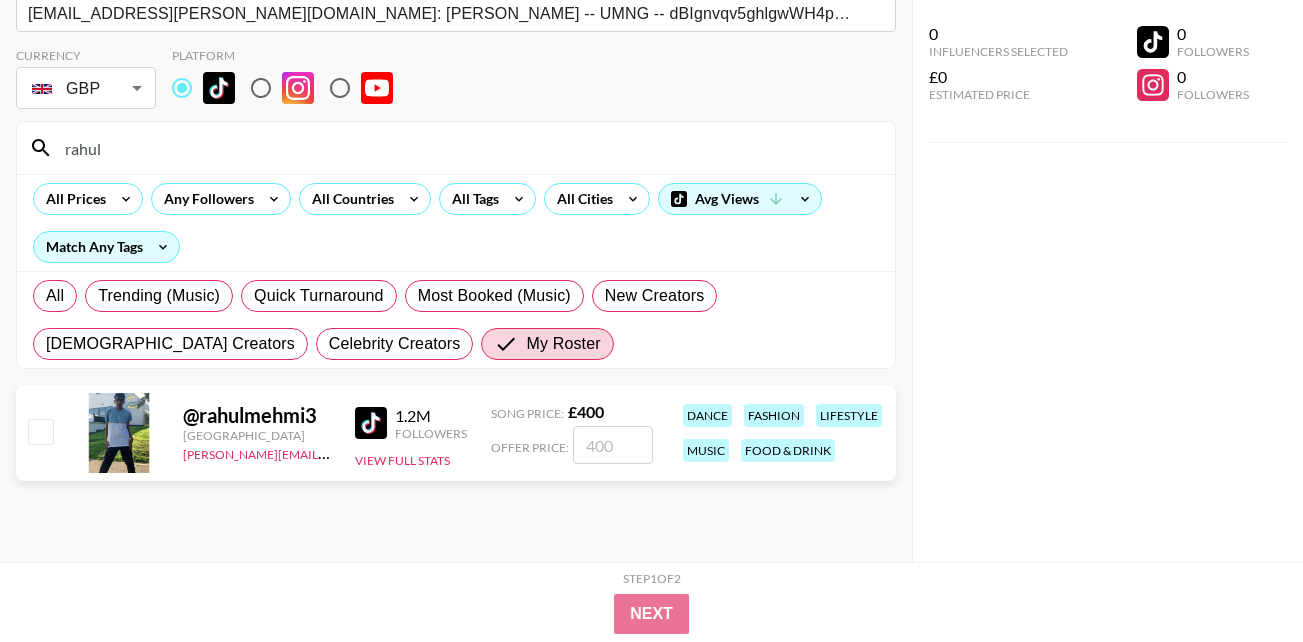 type on "3" 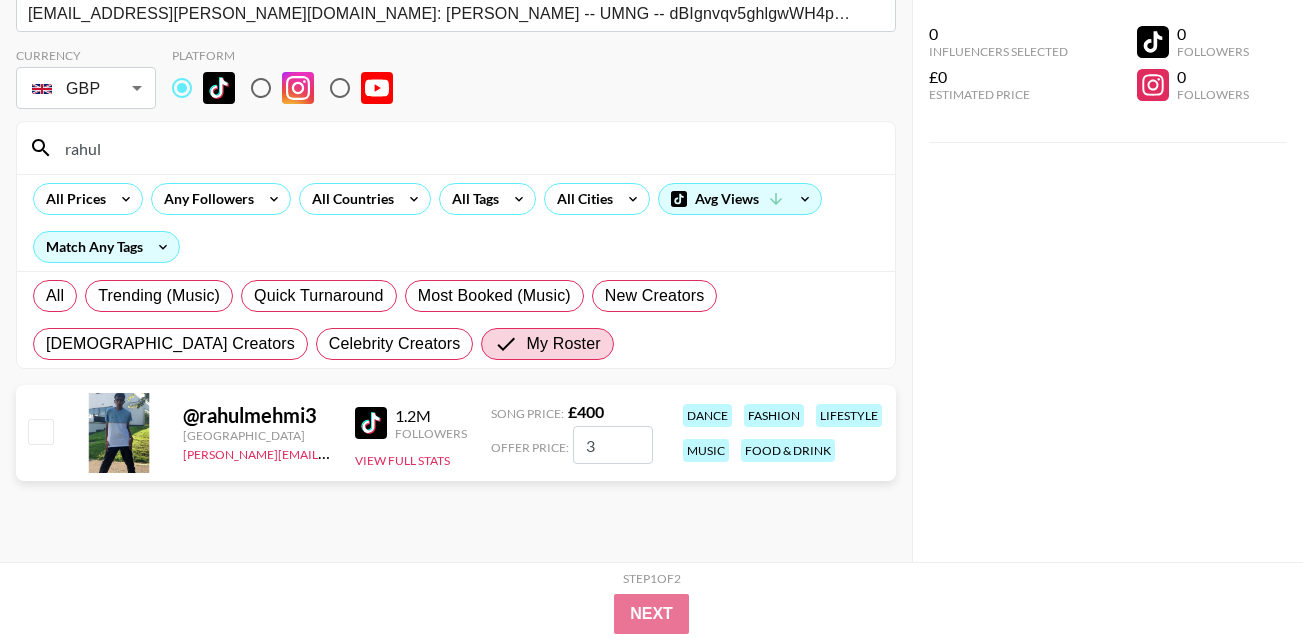 checkbox on "true" 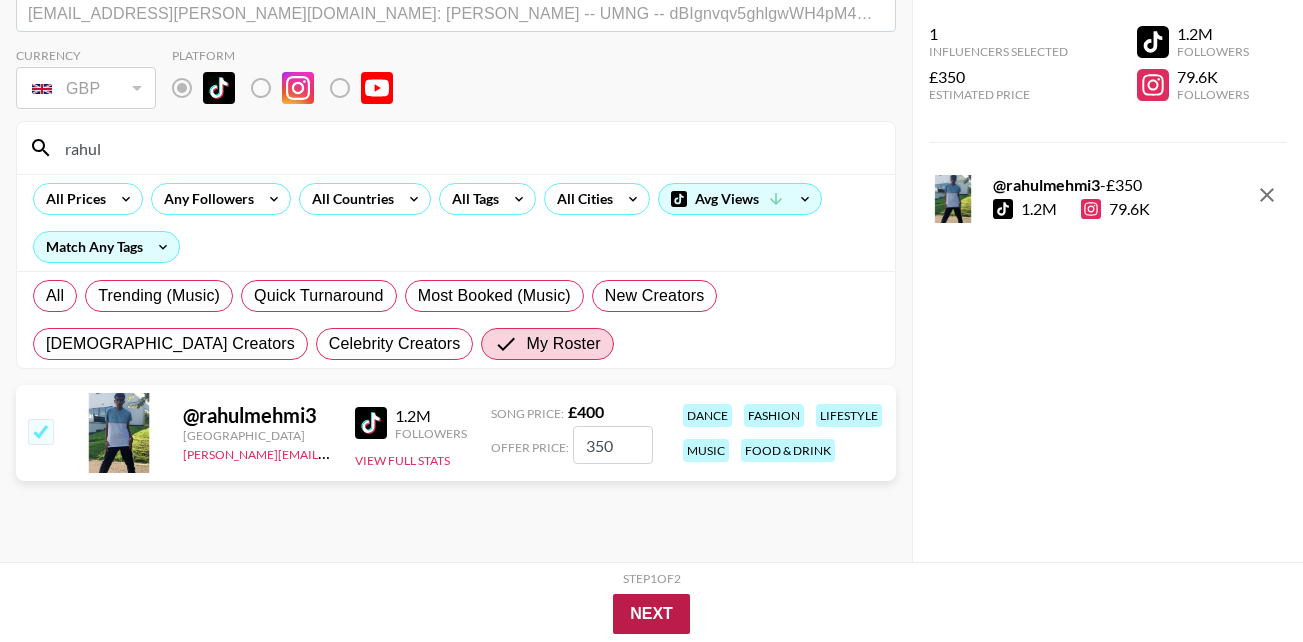 type on "350" 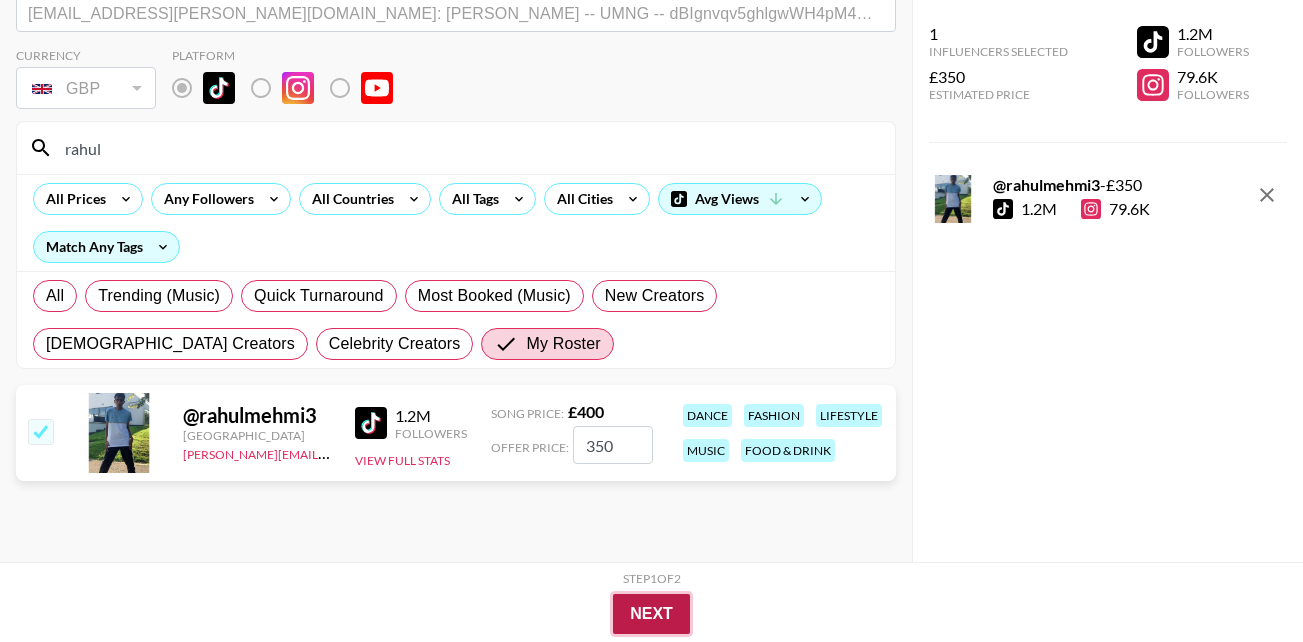 click on "Next" at bounding box center [651, 614] 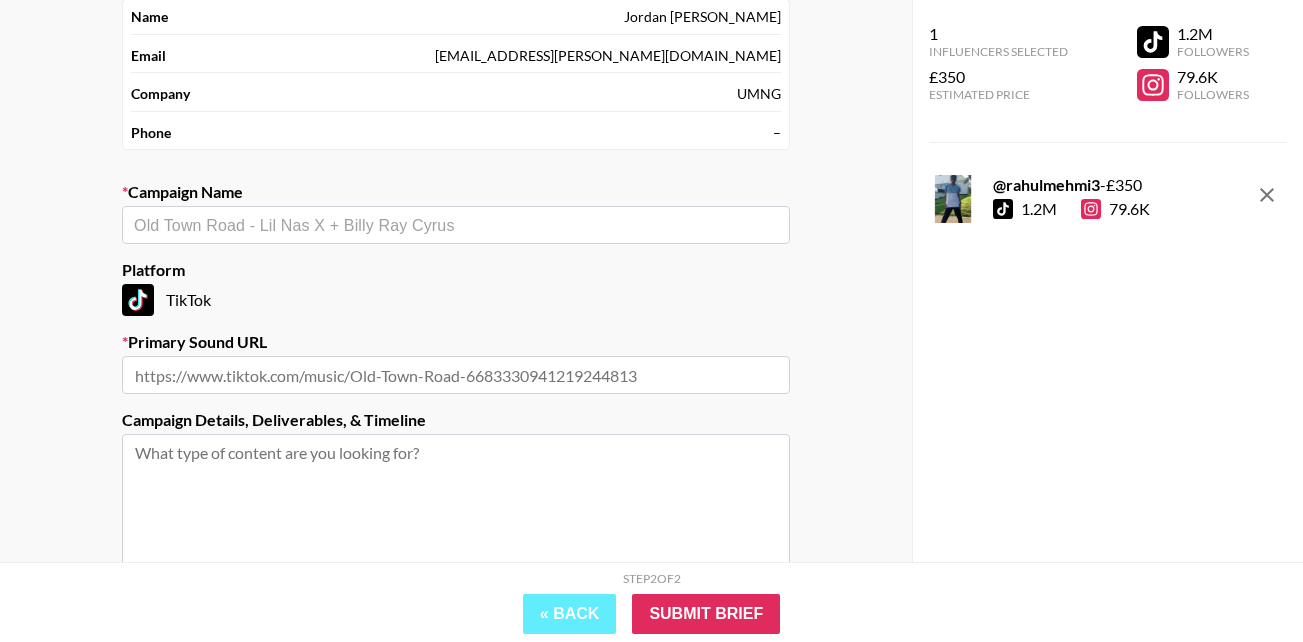 click at bounding box center (456, 375) 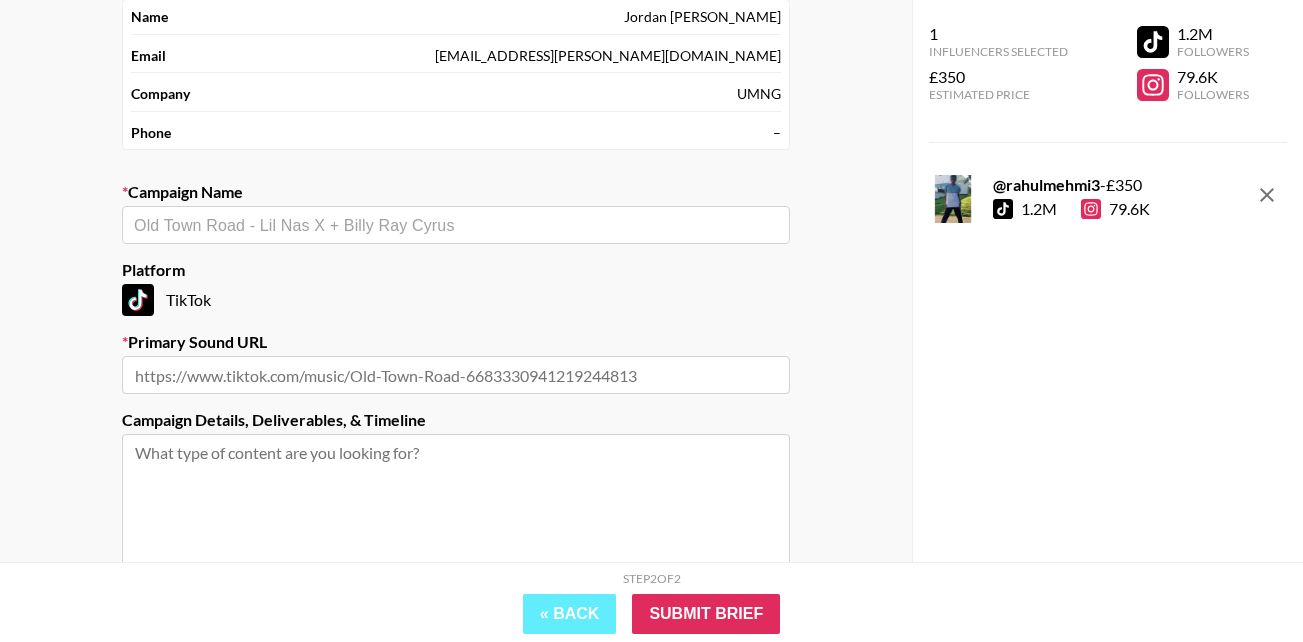 paste on "jordan.norris@umusic.com" 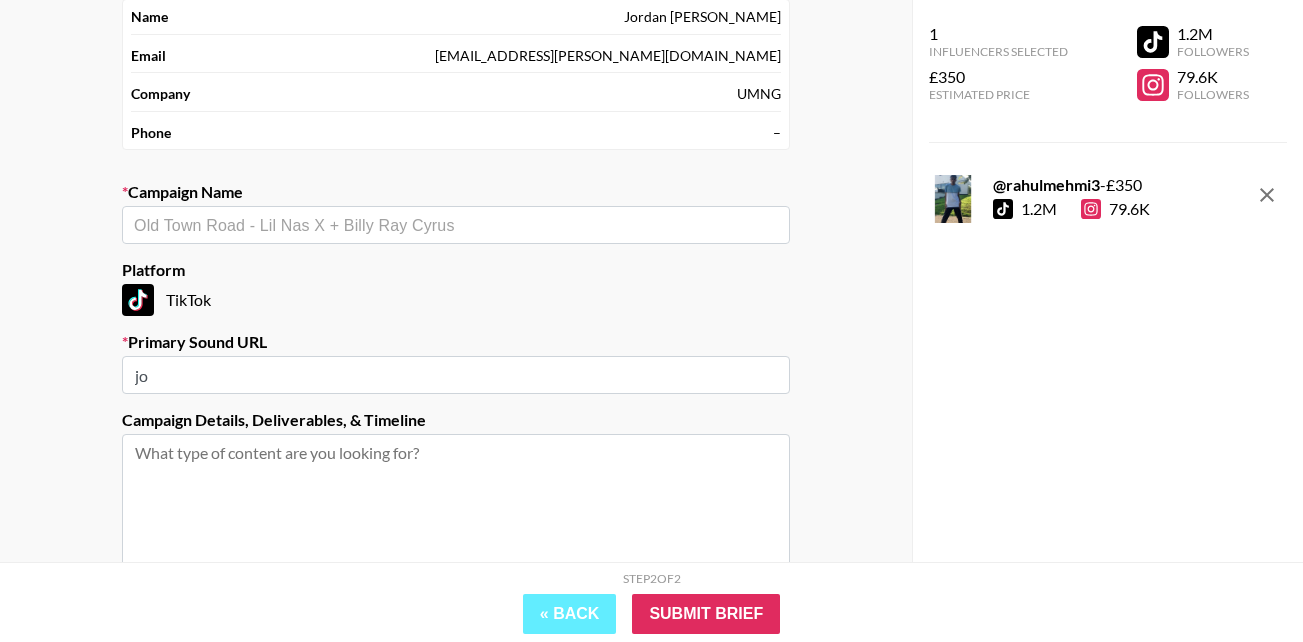 type on "j" 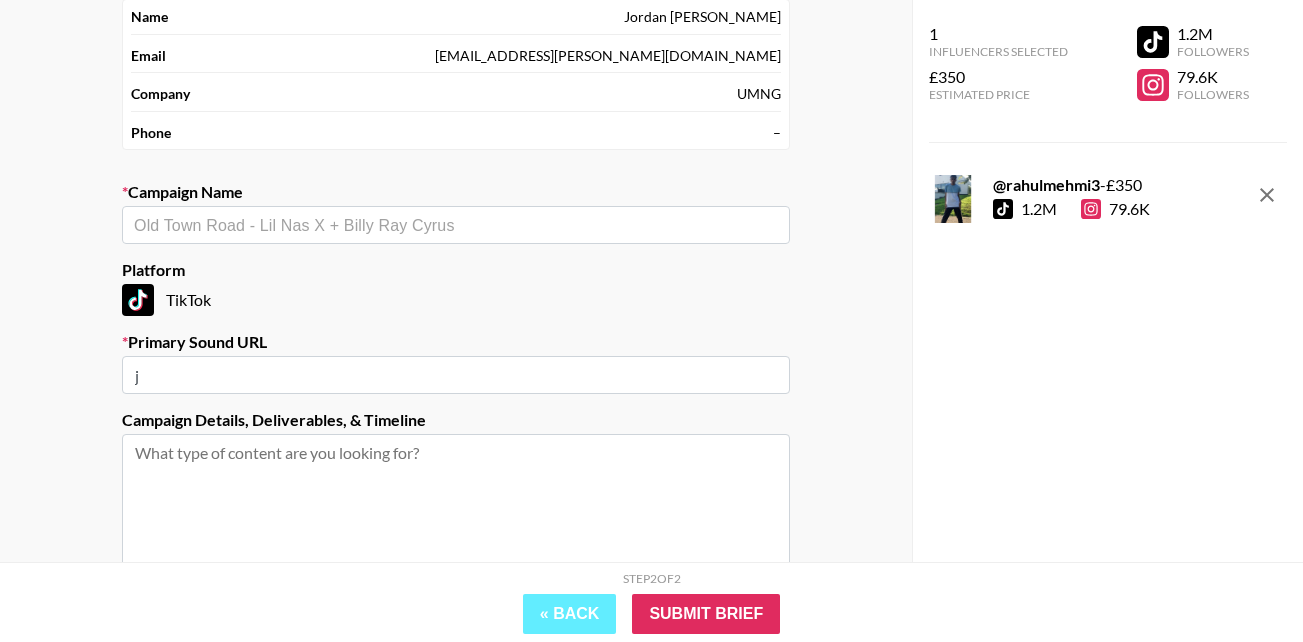 type 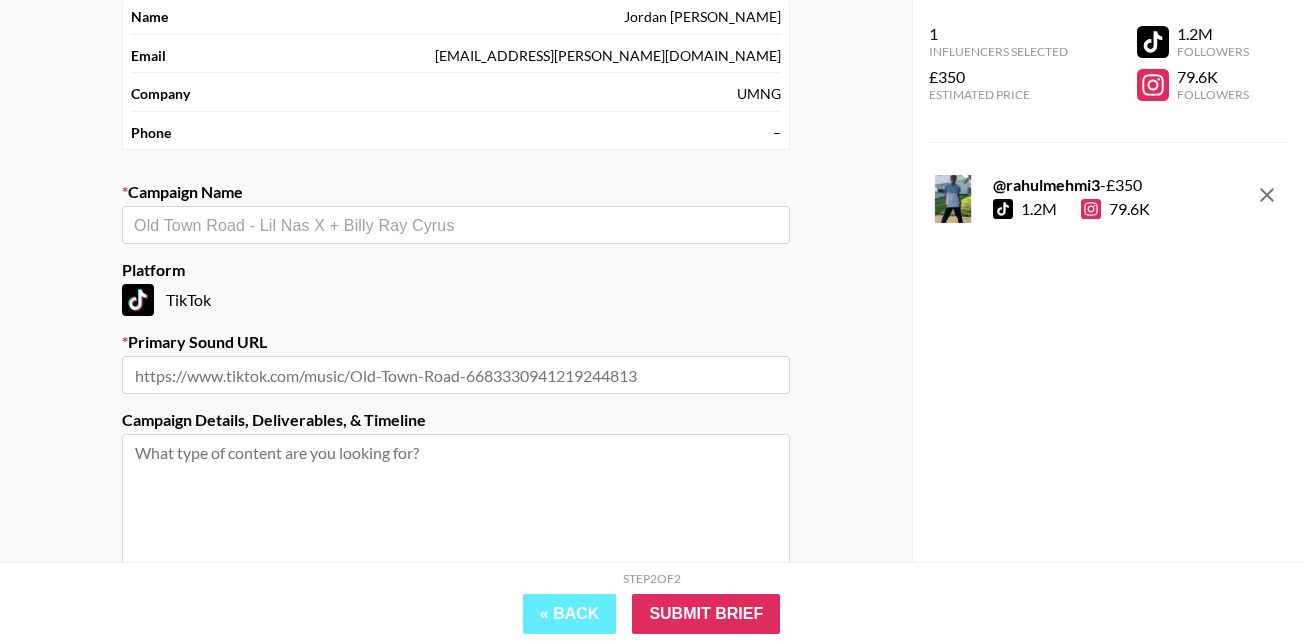 click at bounding box center (456, 225) 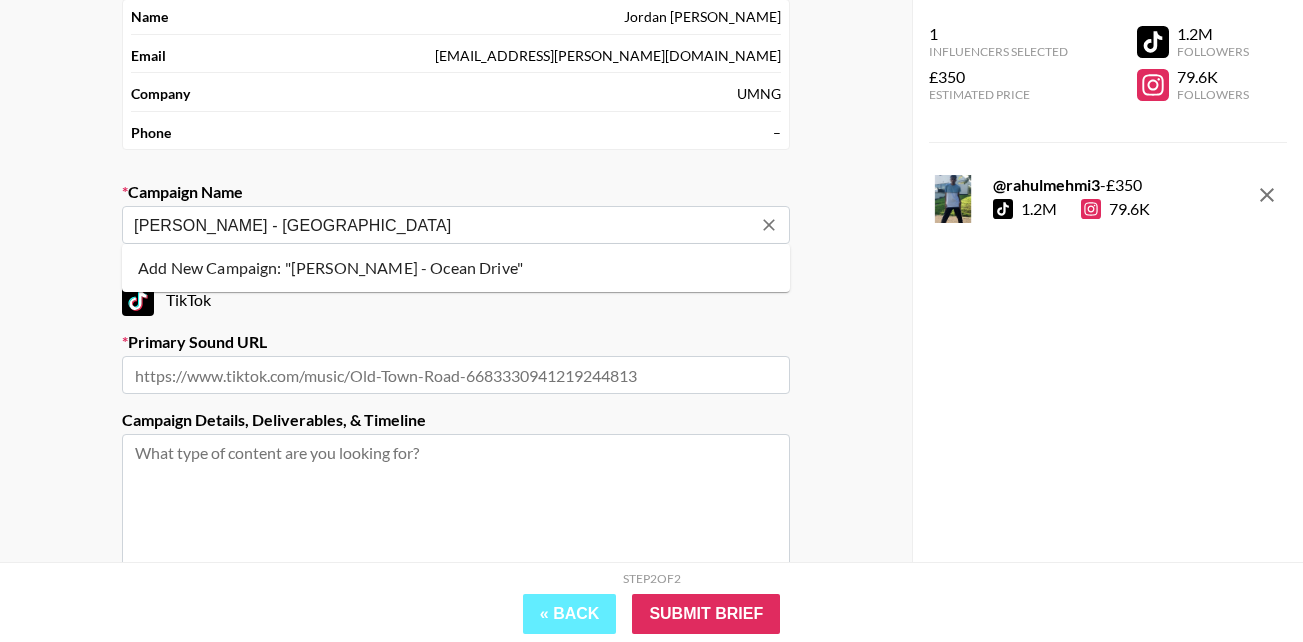 click on "Add New Campaign: "Duke Dumont - Ocean Drive"" at bounding box center (456, 268) 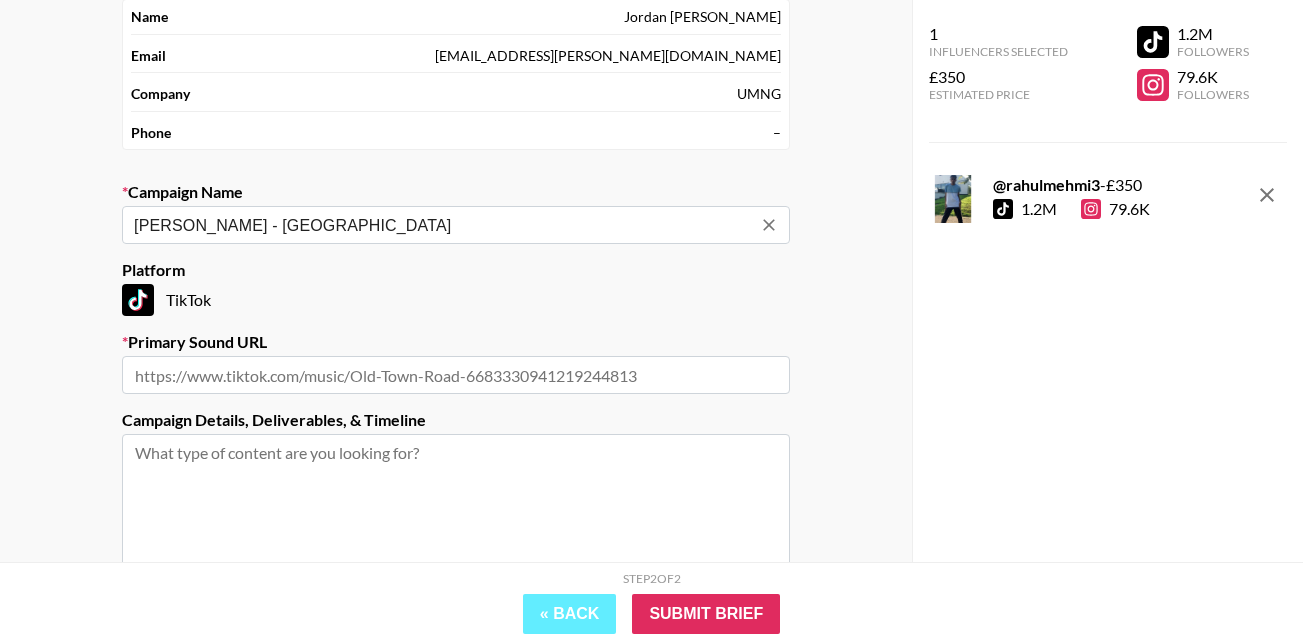 type on "Duke Dumont - Ocean Drive" 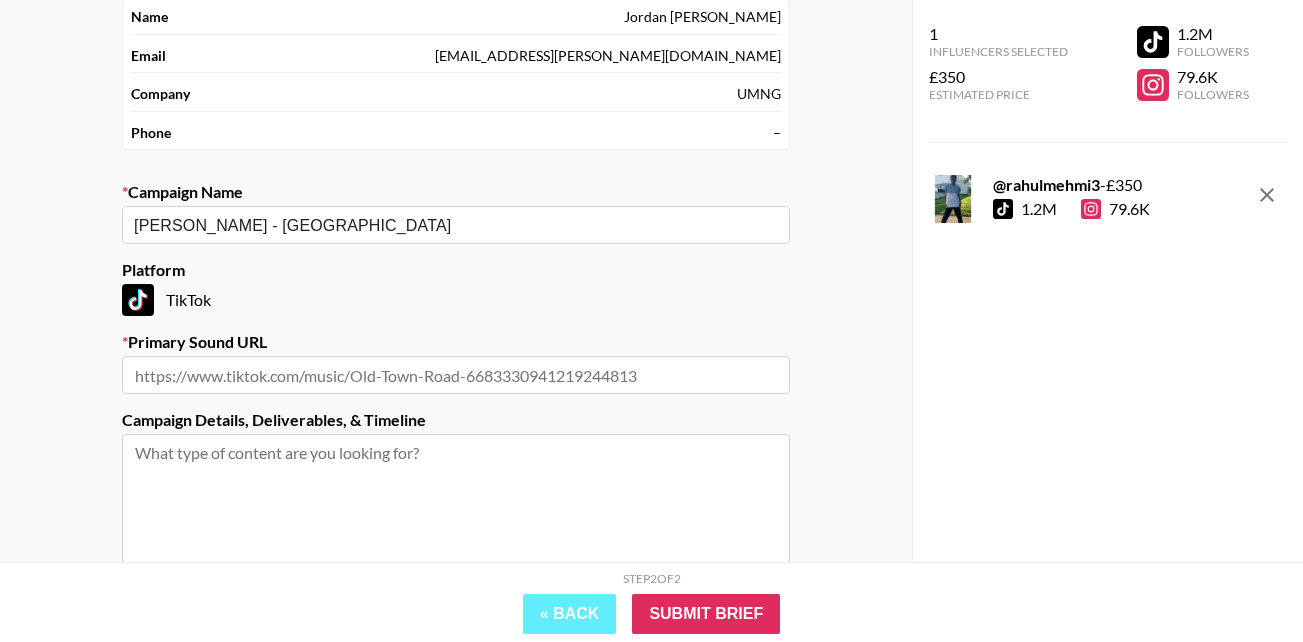 click at bounding box center (456, 375) 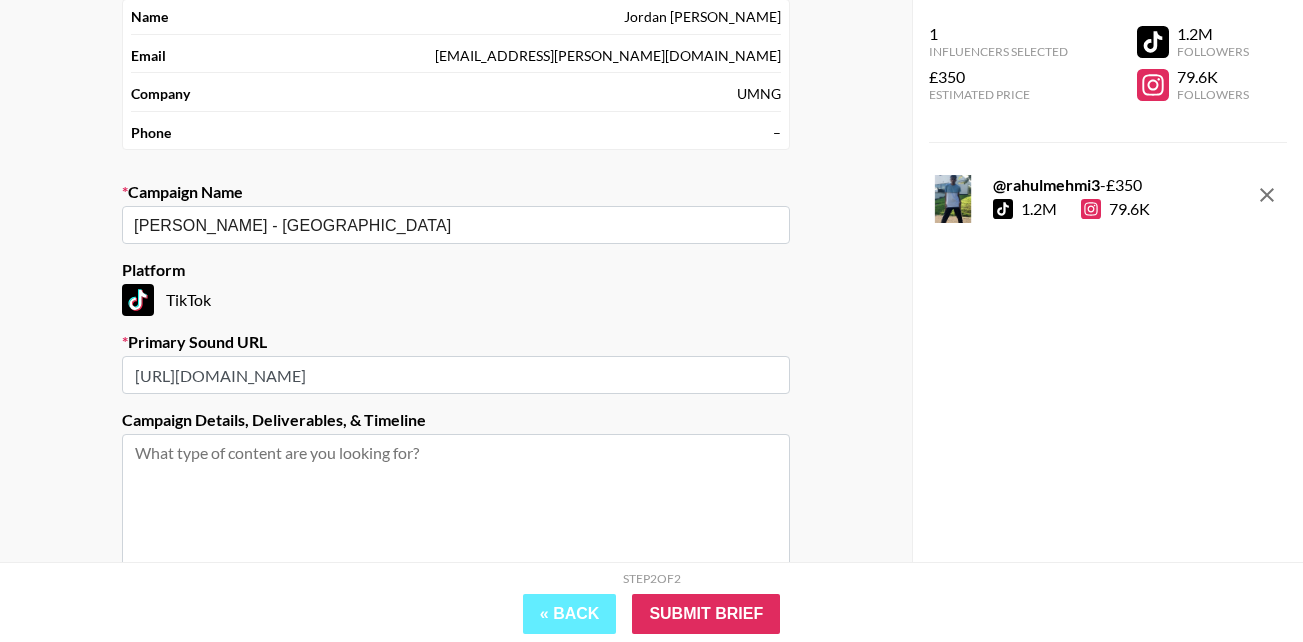 scroll, scrollTop: 0, scrollLeft: 0, axis: both 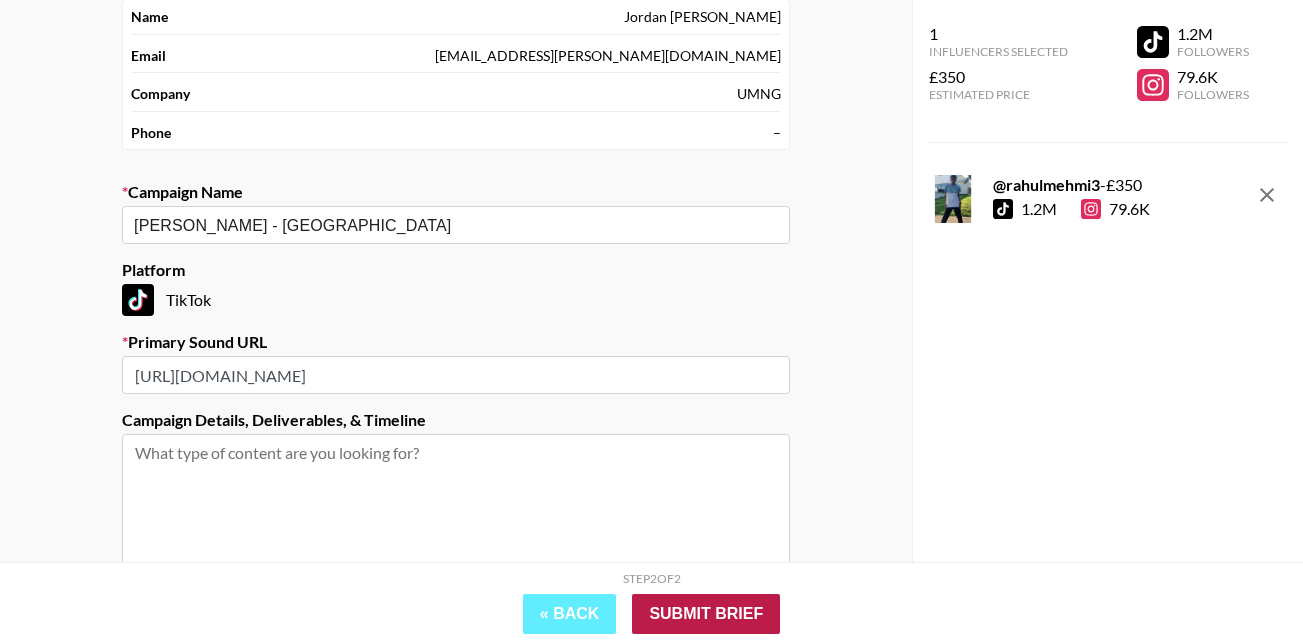 type on "https://www.tiktok.com/music/Ocean-Drive-6917691057774561281?is_from_webapp=1&sender_device=pc" 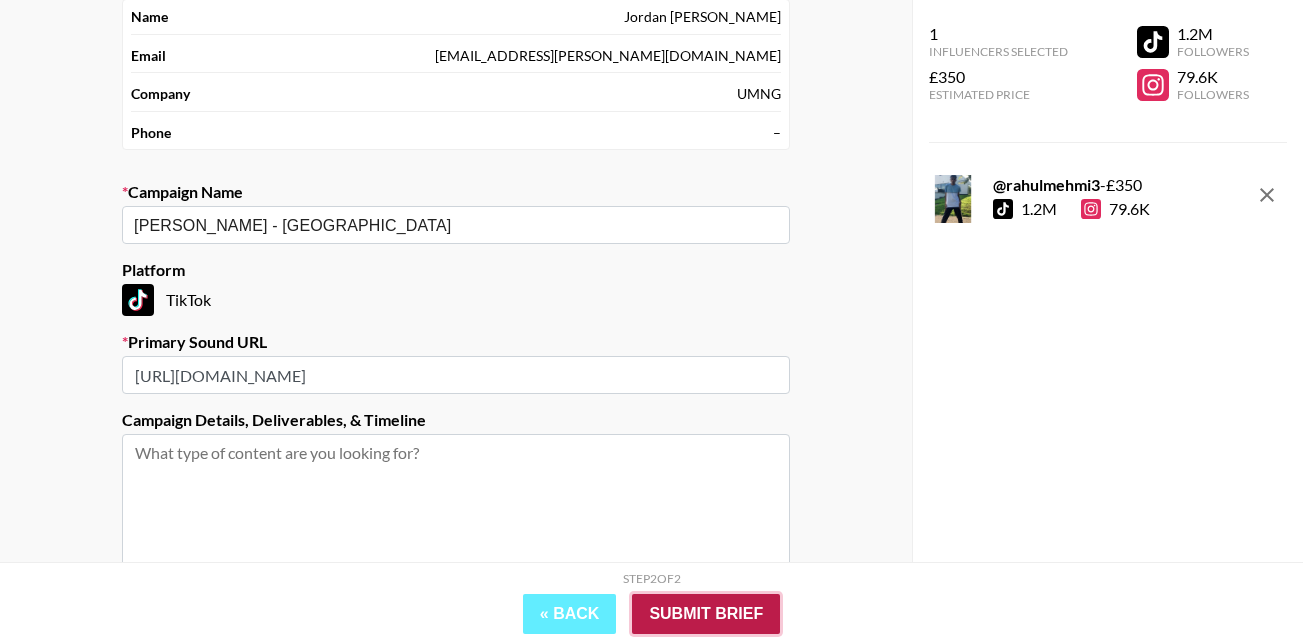 click on "Submit Brief" at bounding box center (706, 614) 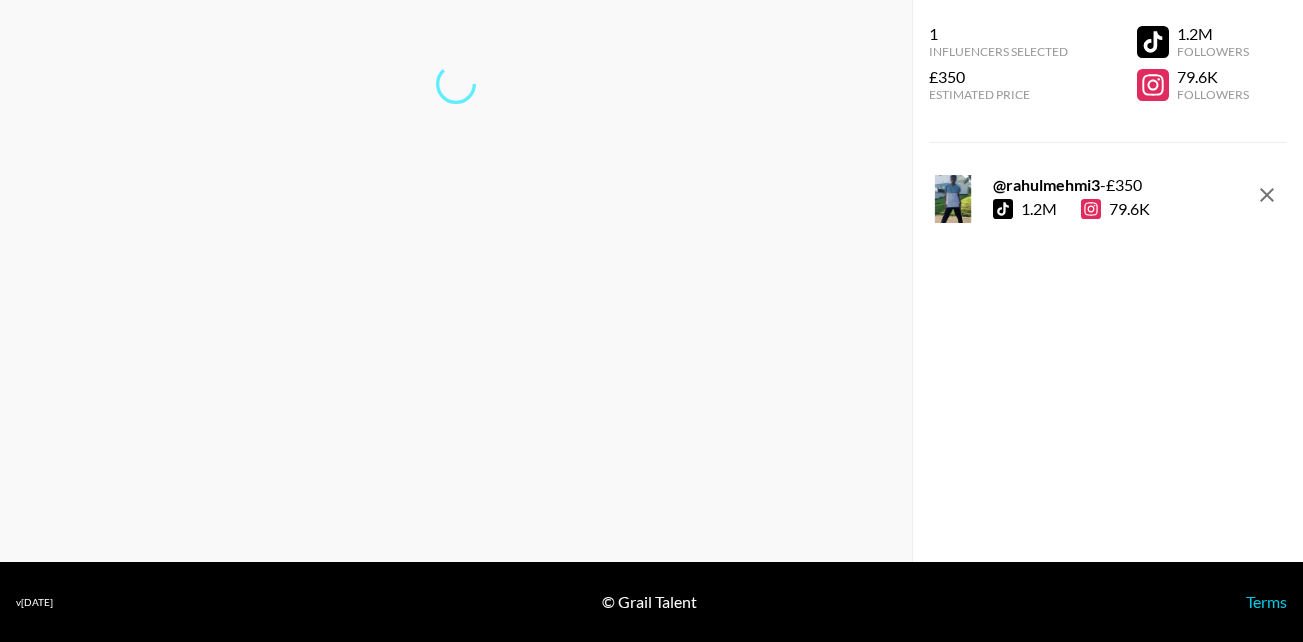 scroll, scrollTop: 80, scrollLeft: 0, axis: vertical 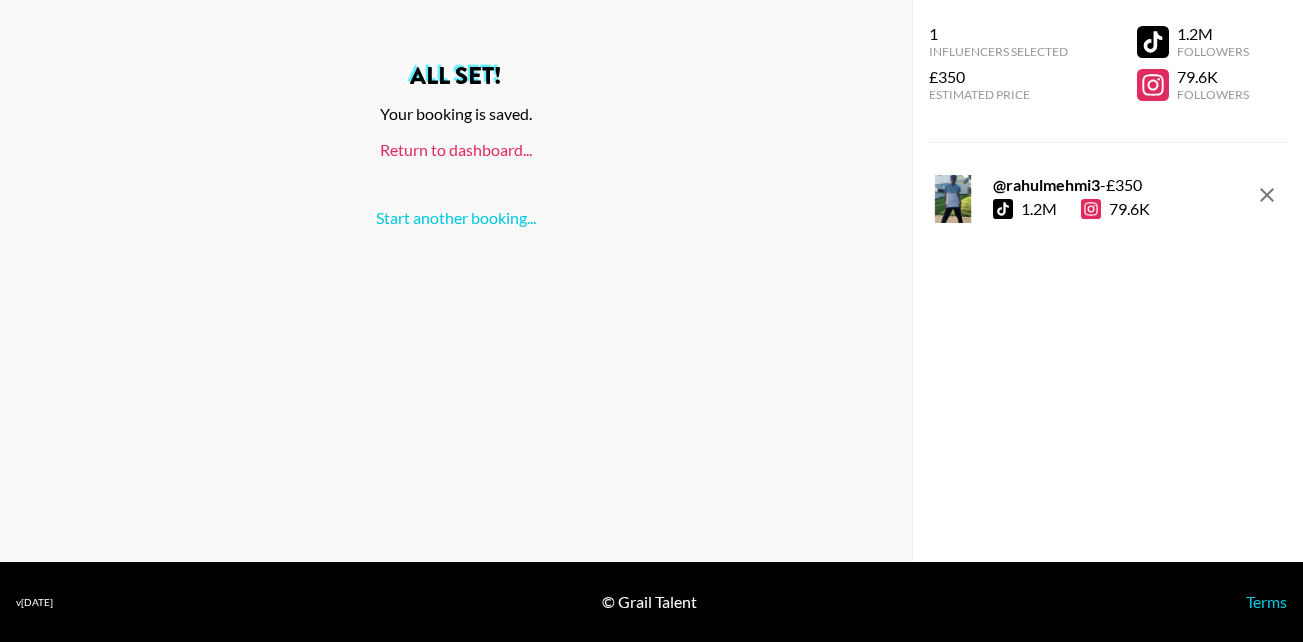 click on "Return to dashboard..." at bounding box center (456, 149) 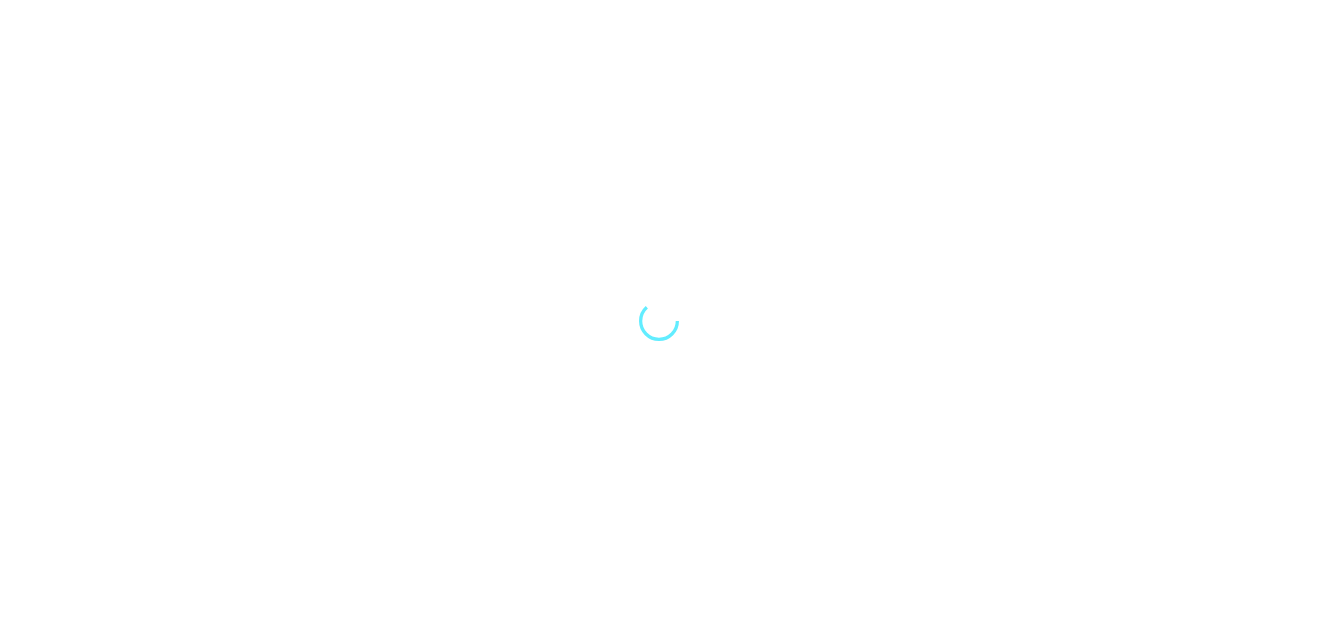 scroll, scrollTop: 0, scrollLeft: 0, axis: both 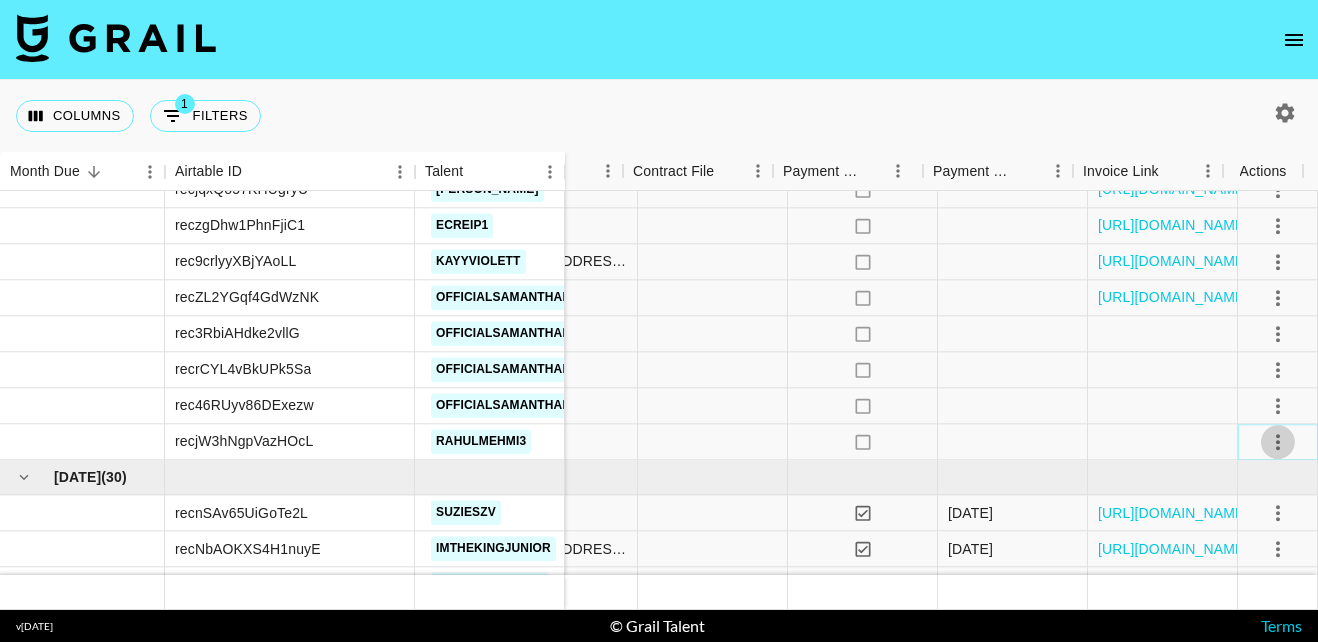 click 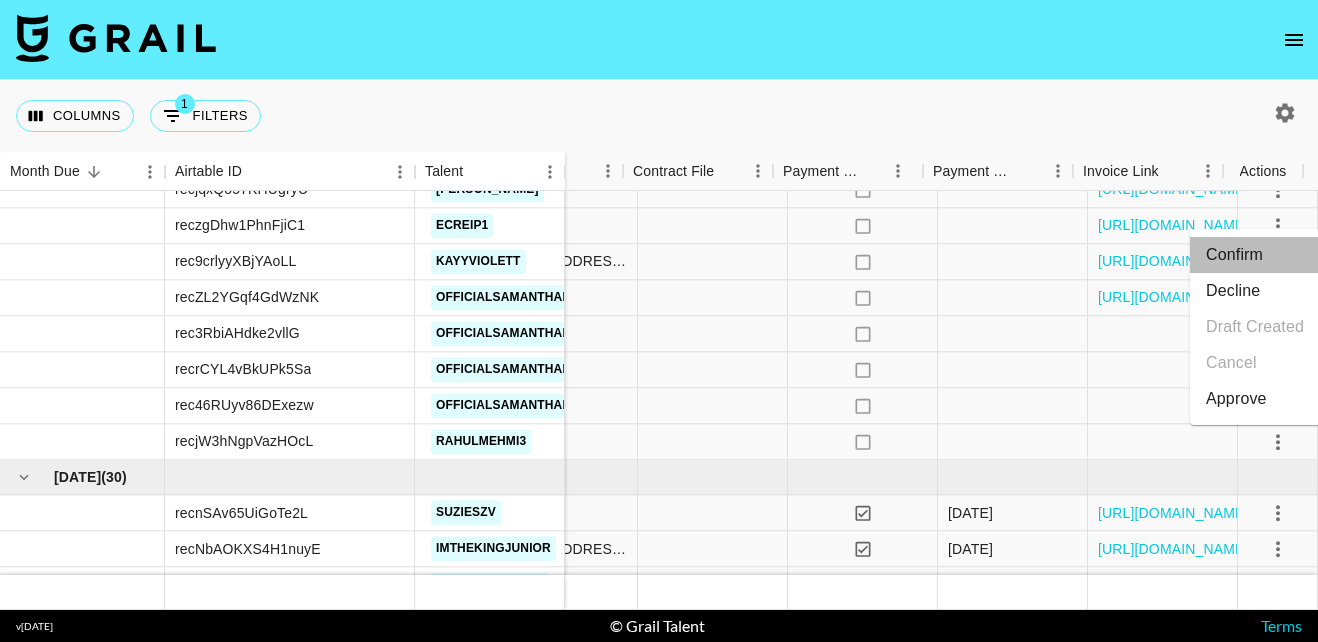 click on "Confirm" at bounding box center (1255, 255) 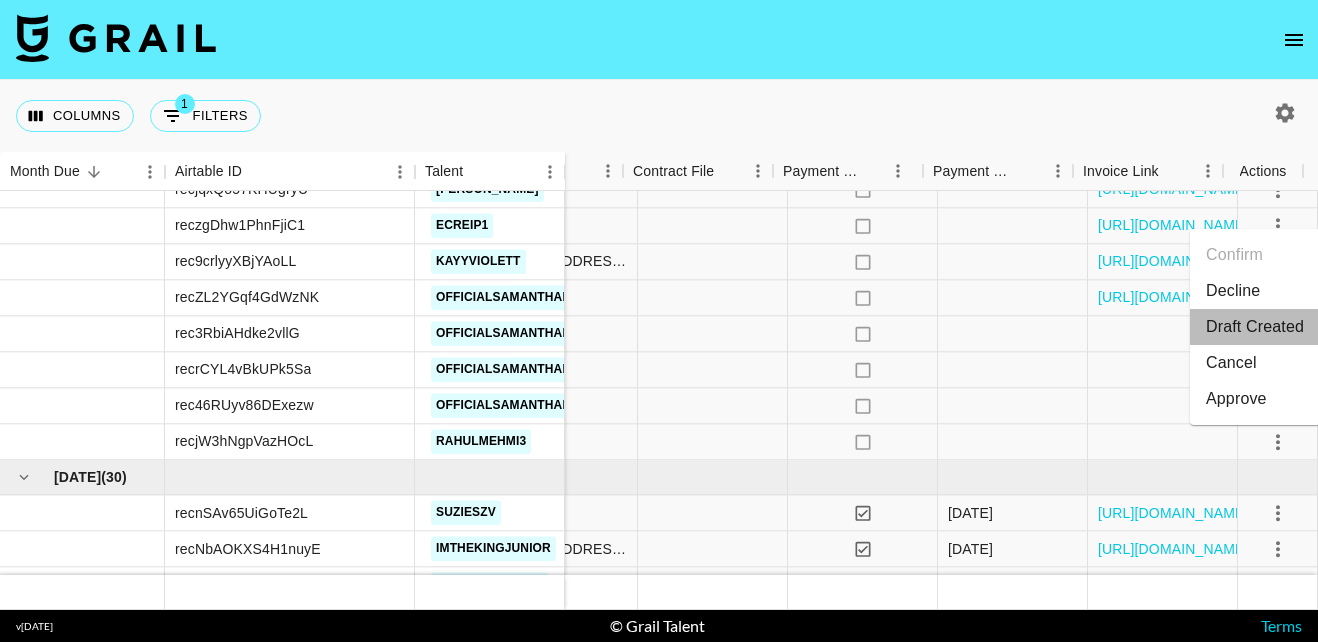 click on "Draft Created" at bounding box center (1255, 327) 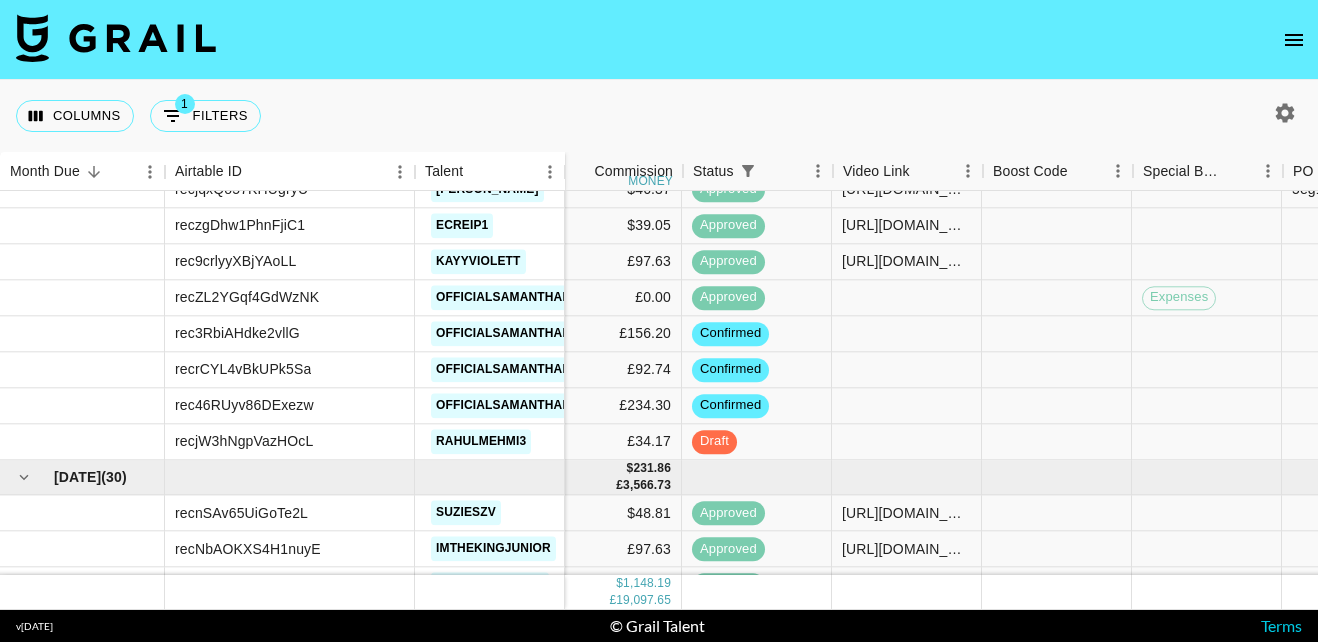 scroll, scrollTop: 486, scrollLeft: 1282, axis: both 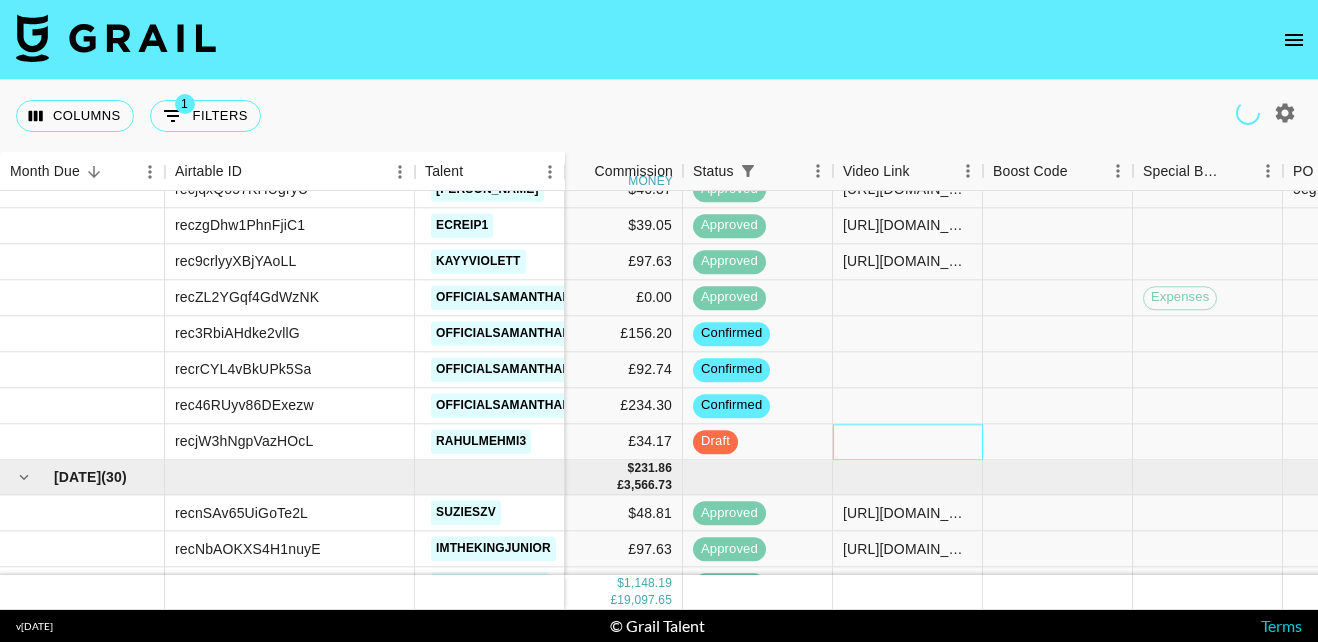 click at bounding box center (908, 442) 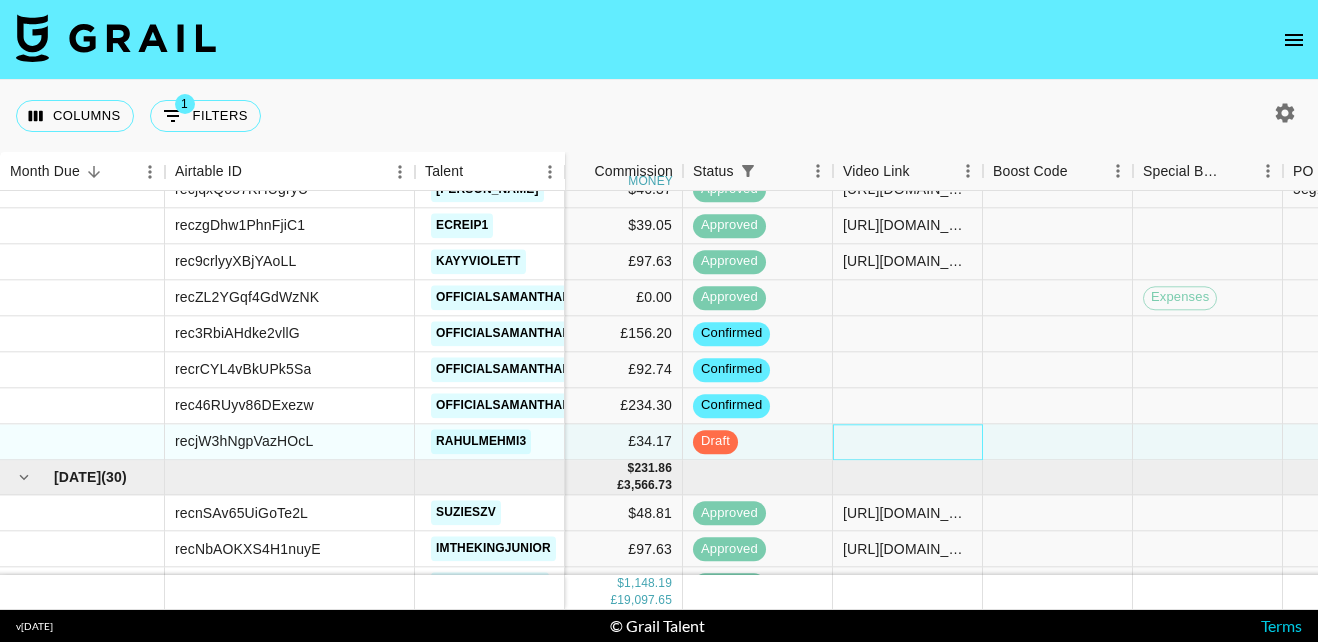 click at bounding box center (908, 442) 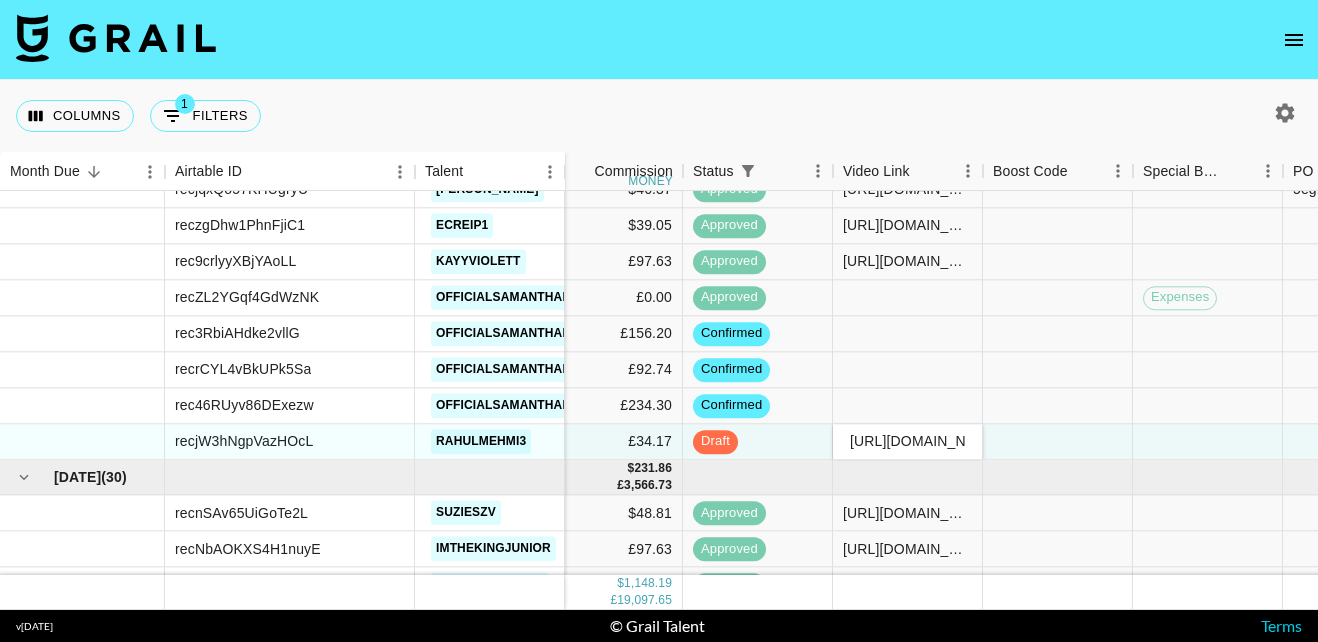 scroll, scrollTop: 0, scrollLeft: 805, axis: horizontal 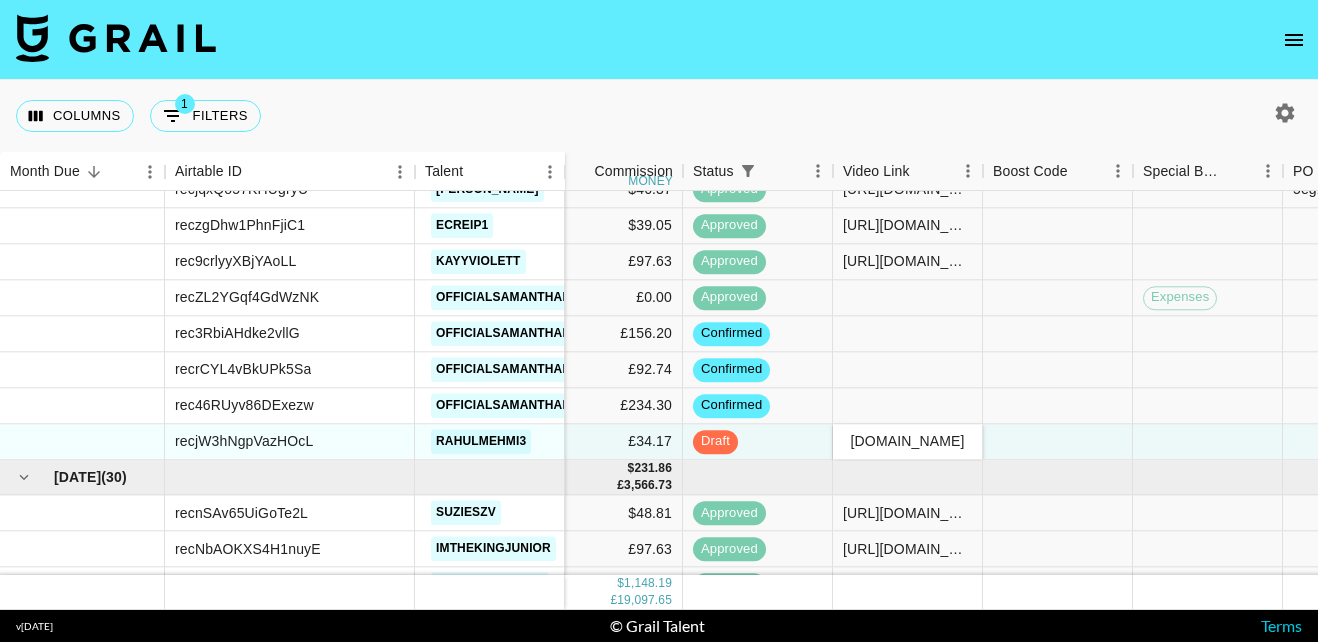 type on "https://www.tiktok.com/@rahulmehmi3/video/7529852069264526614?is_from_webapp=1&sender_device=pc&web_id=7322902724854416928" 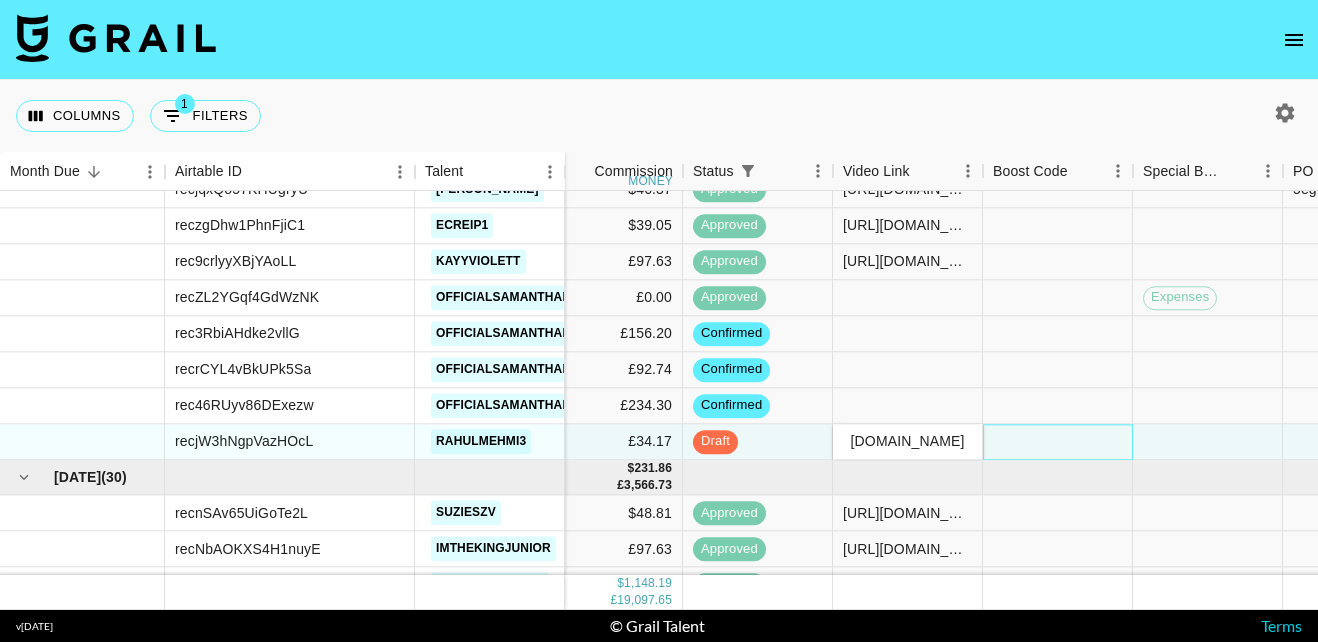 scroll, scrollTop: 0, scrollLeft: 0, axis: both 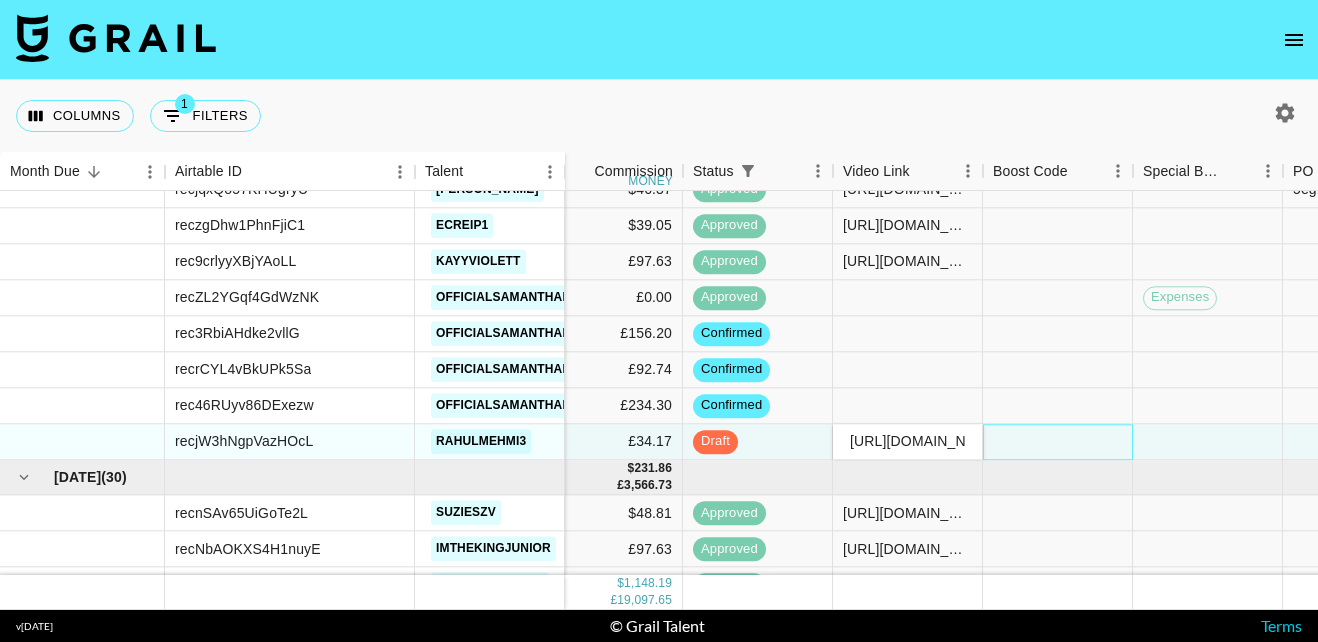 click at bounding box center (1058, 442) 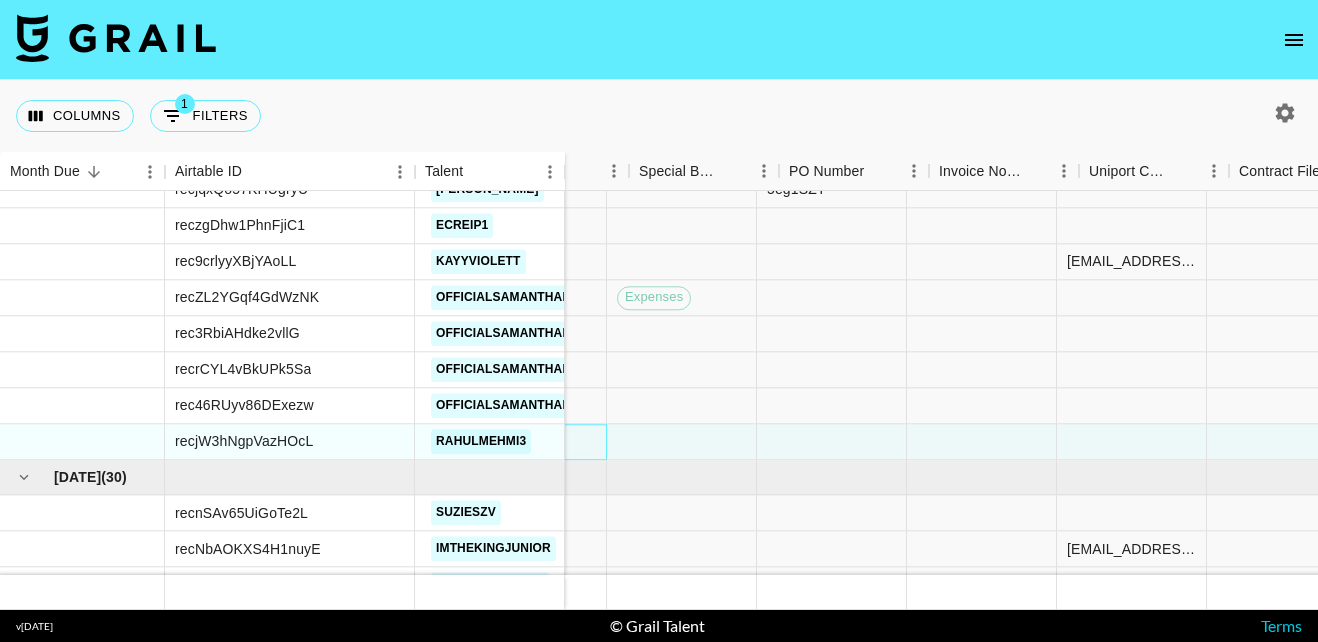 scroll, scrollTop: 486, scrollLeft: 1858, axis: both 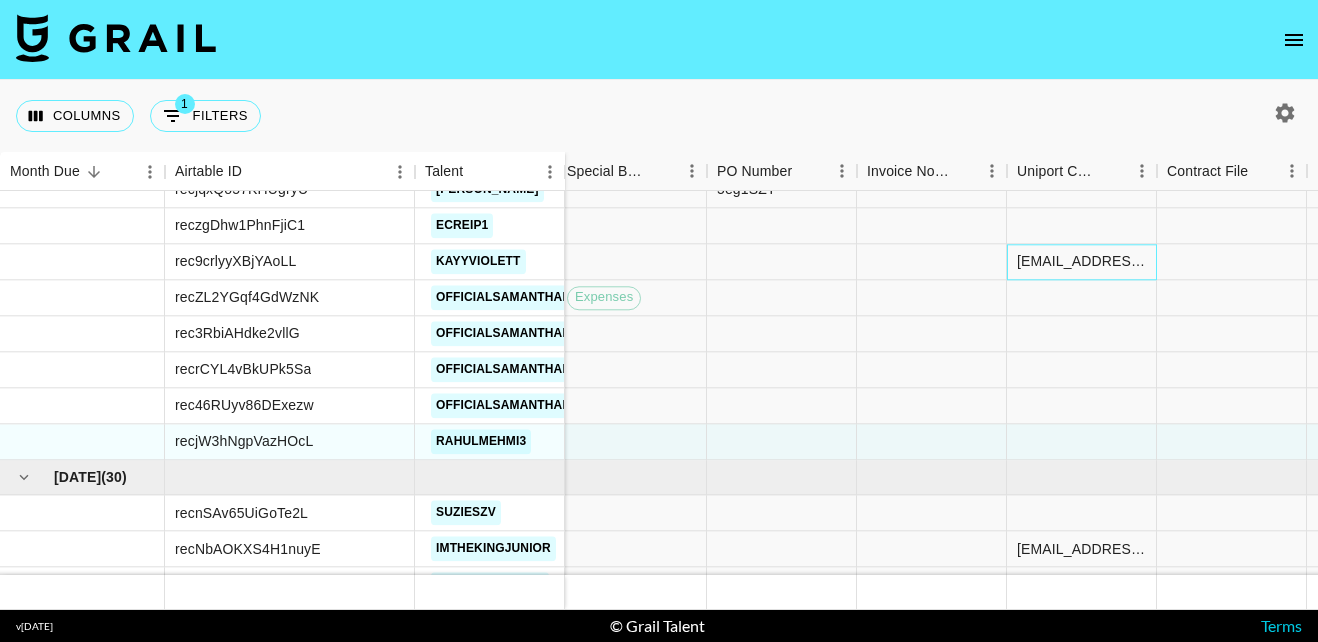 click on "lily.morgan@umusic.com" at bounding box center [1081, 262] 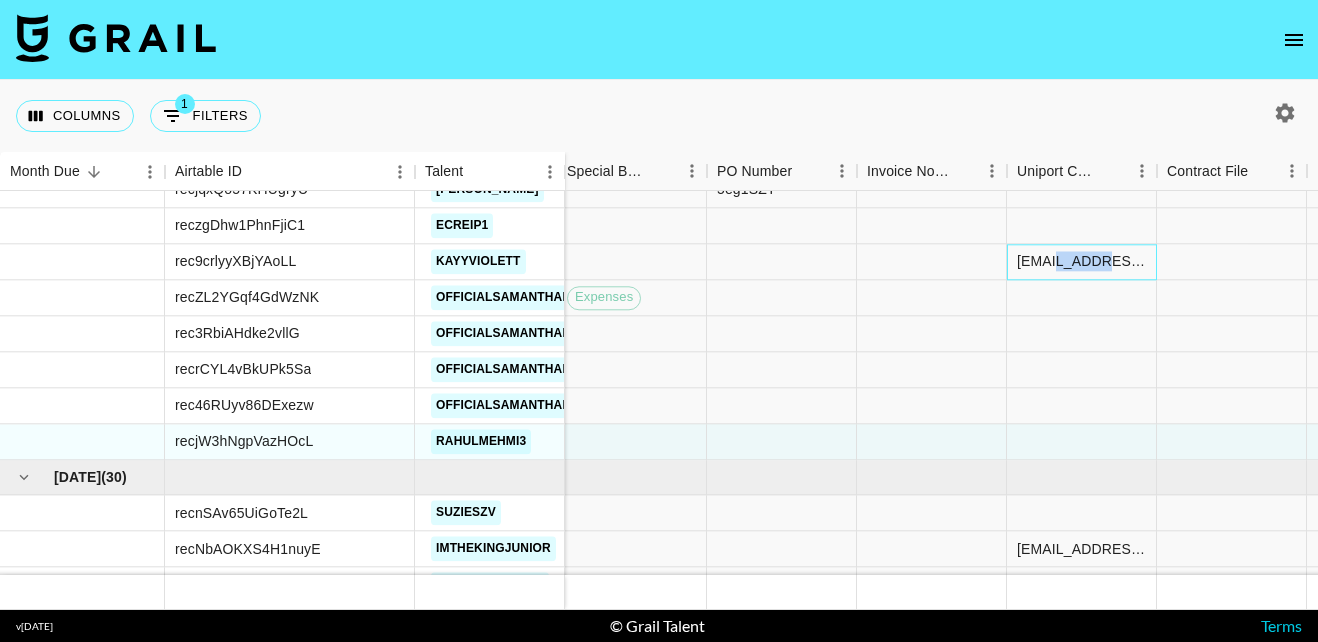click on "lily.morgan@umusic.com" at bounding box center (1081, 262) 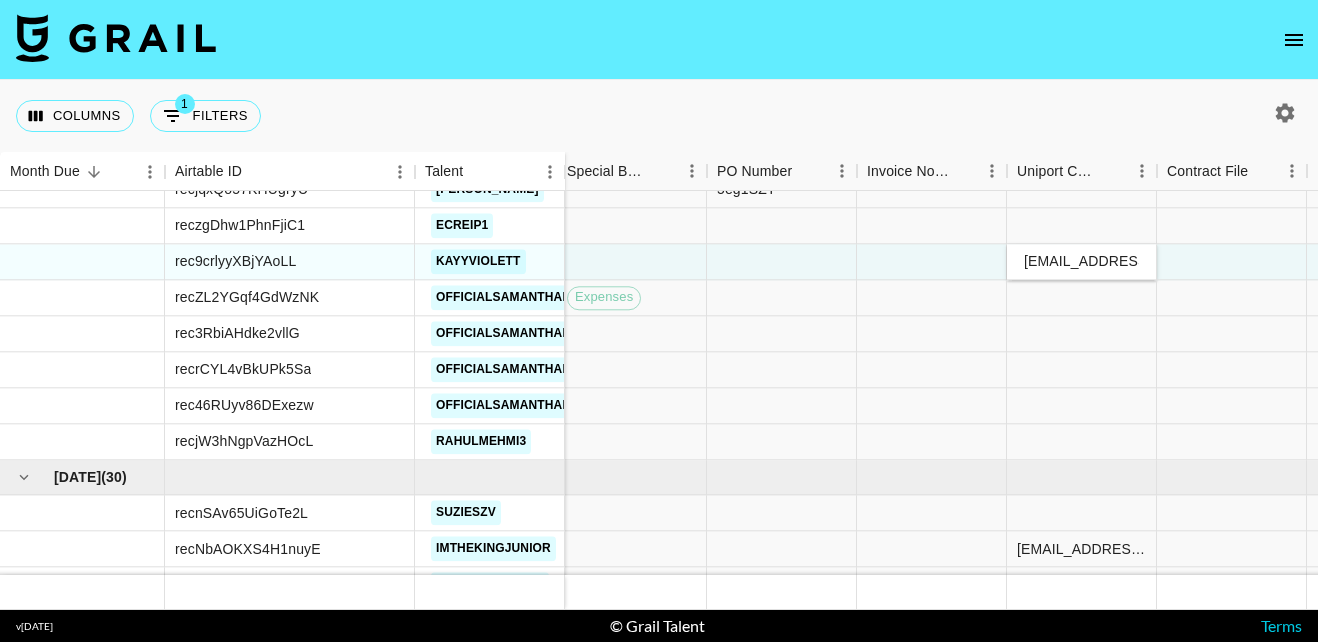 click on "lily.morgan@umusic.com" at bounding box center (1081, 262) 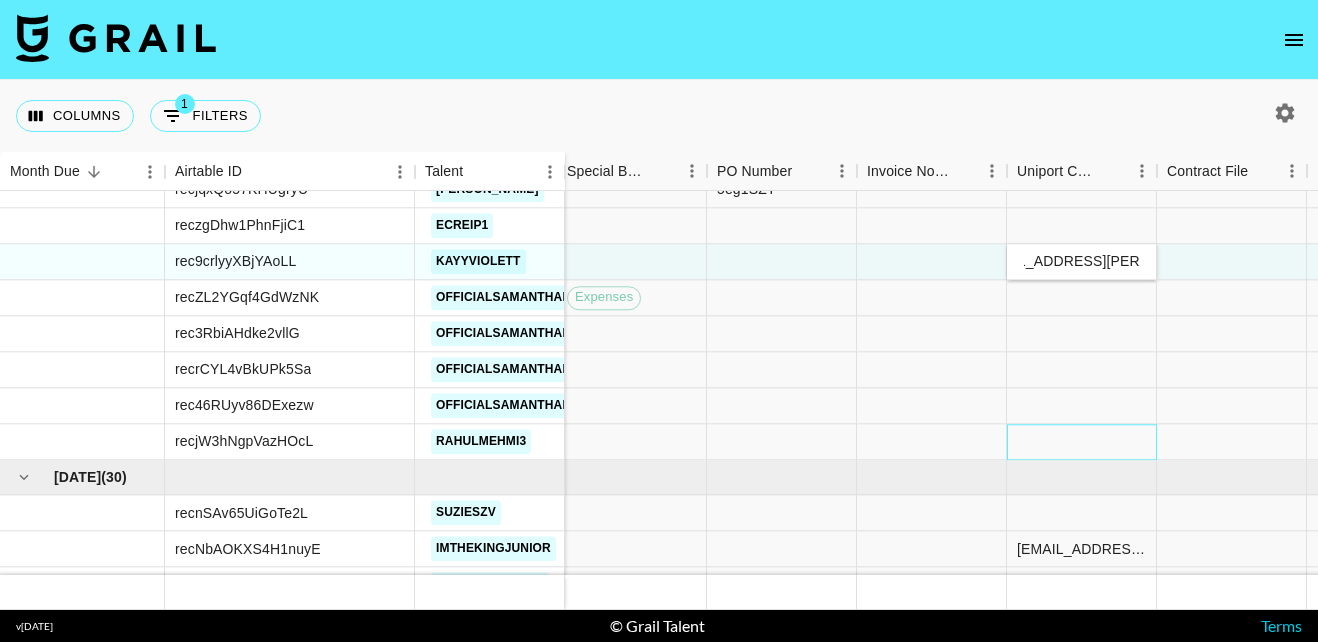 scroll, scrollTop: 0, scrollLeft: 0, axis: both 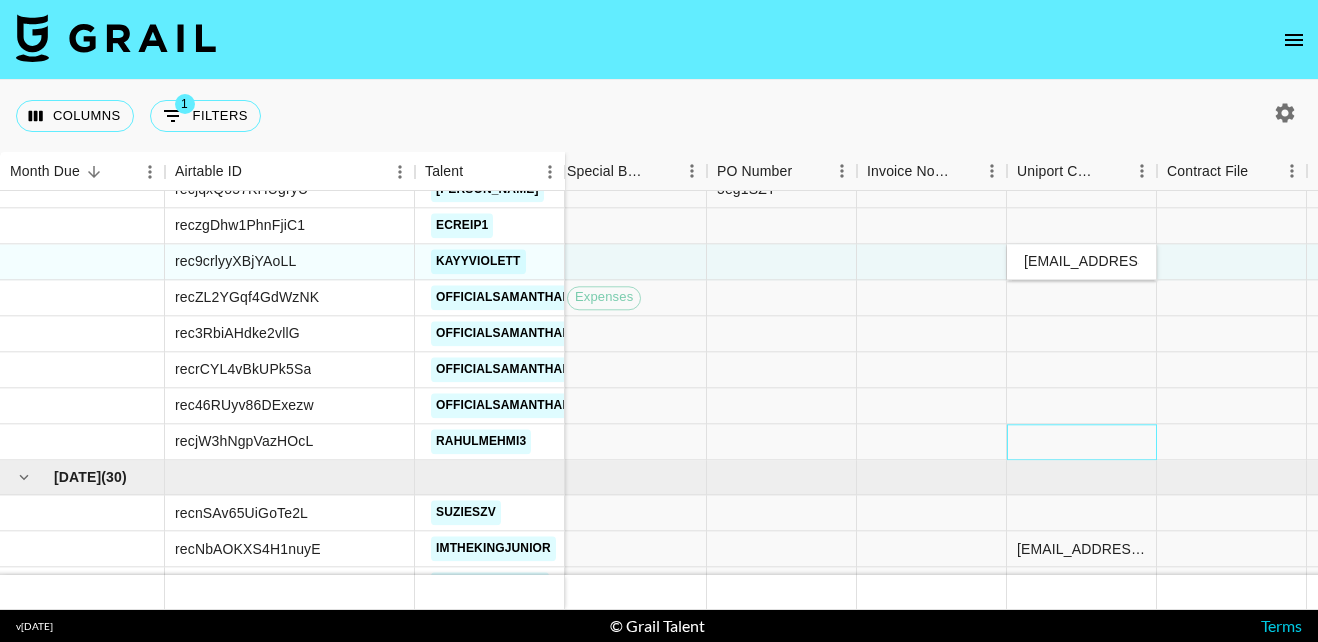 click at bounding box center [1082, 442] 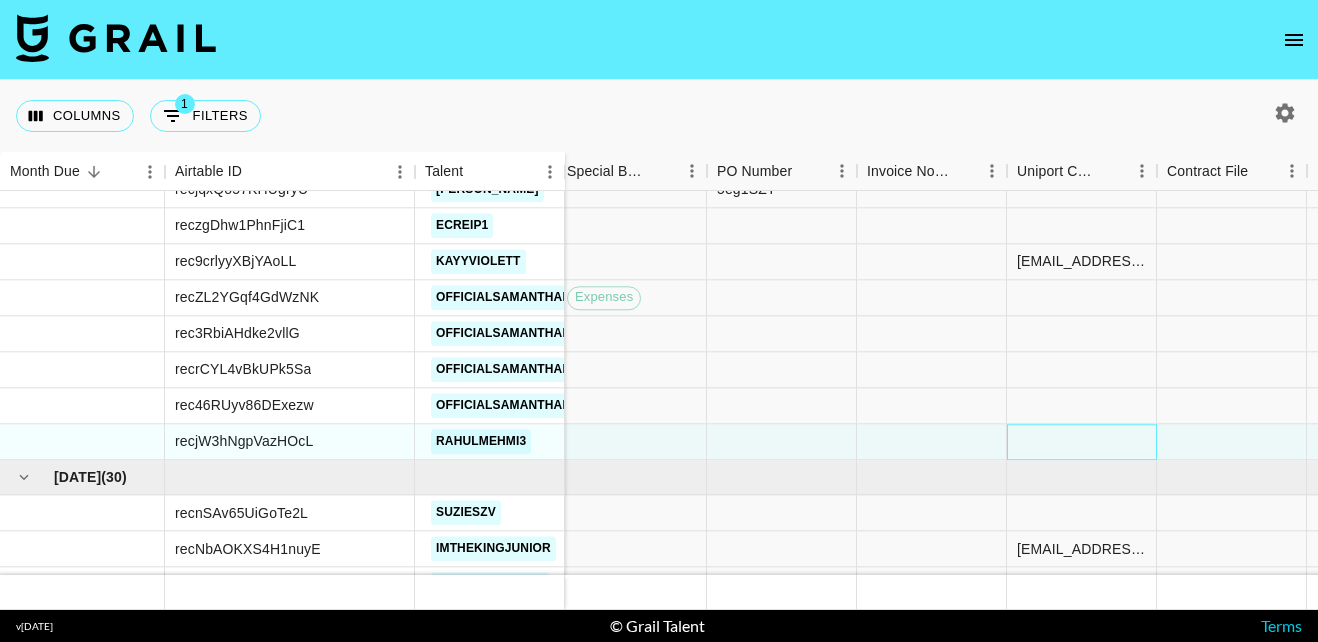 click at bounding box center [1082, 442] 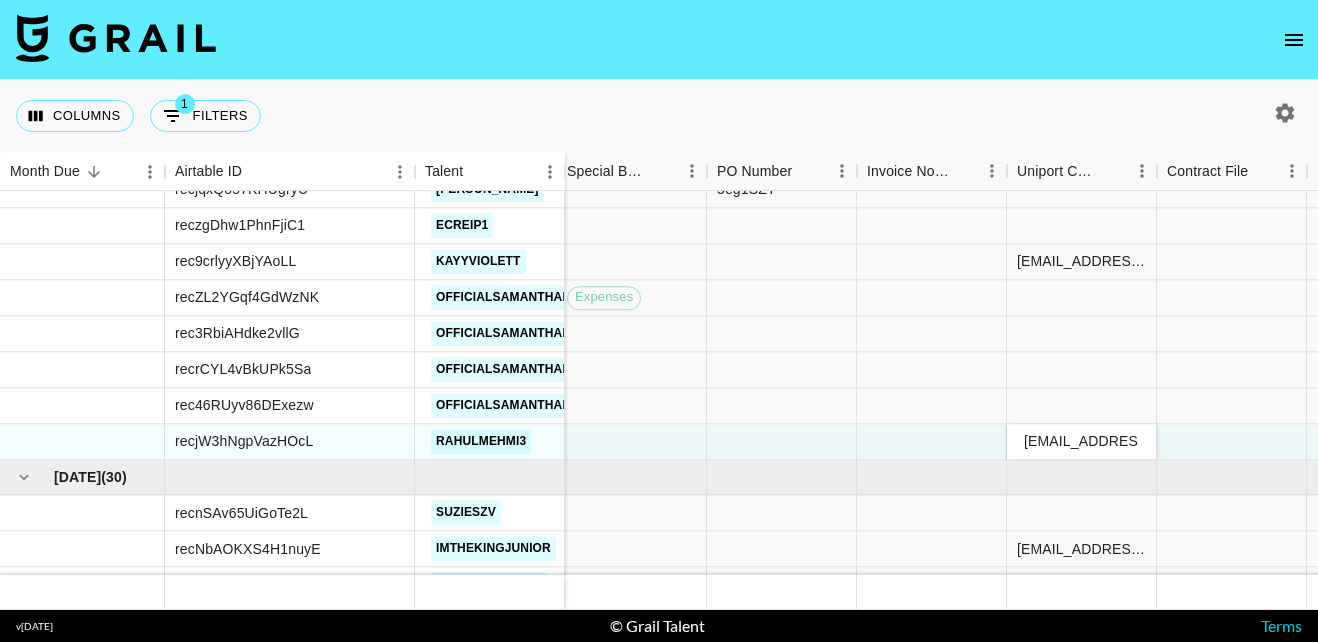 scroll, scrollTop: 0, scrollLeft: 45, axis: horizontal 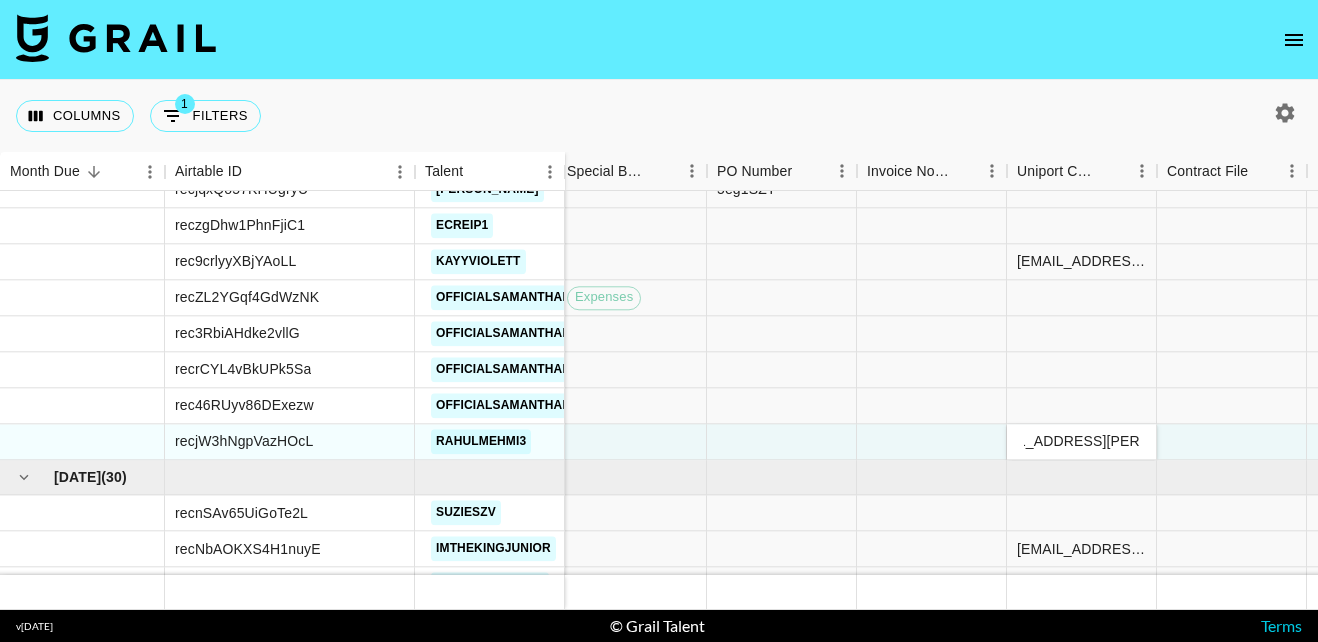 type on "lily.morgan@umusic.com" 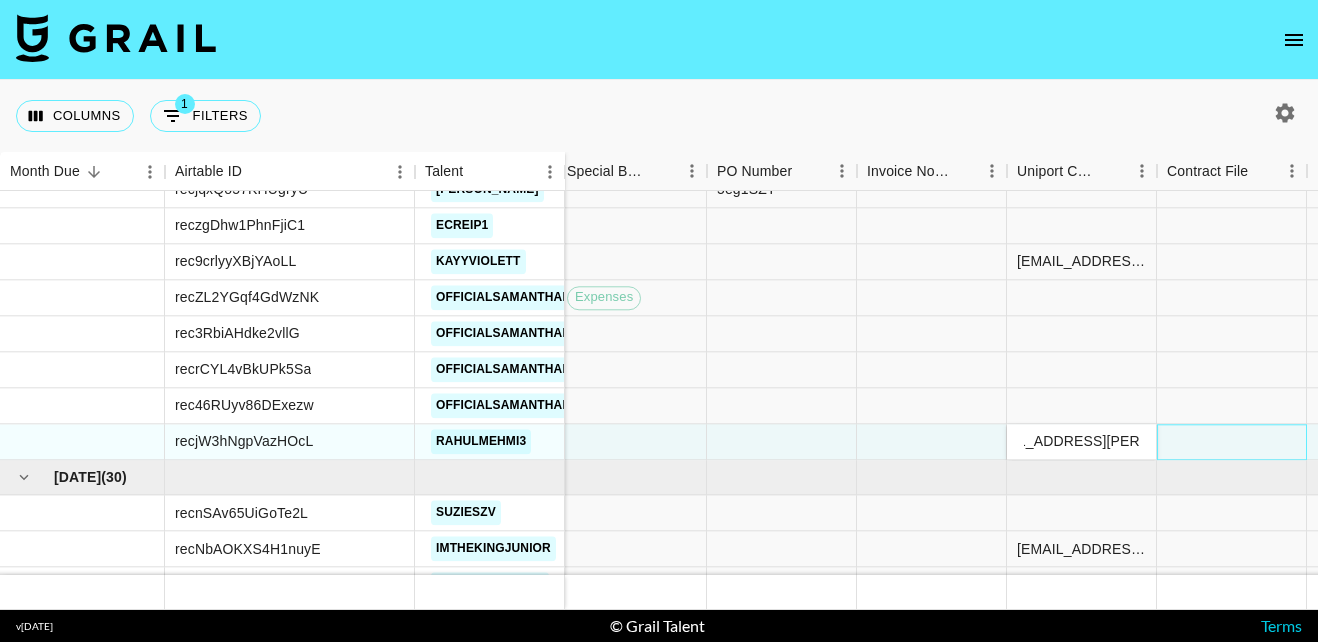 scroll, scrollTop: 0, scrollLeft: 0, axis: both 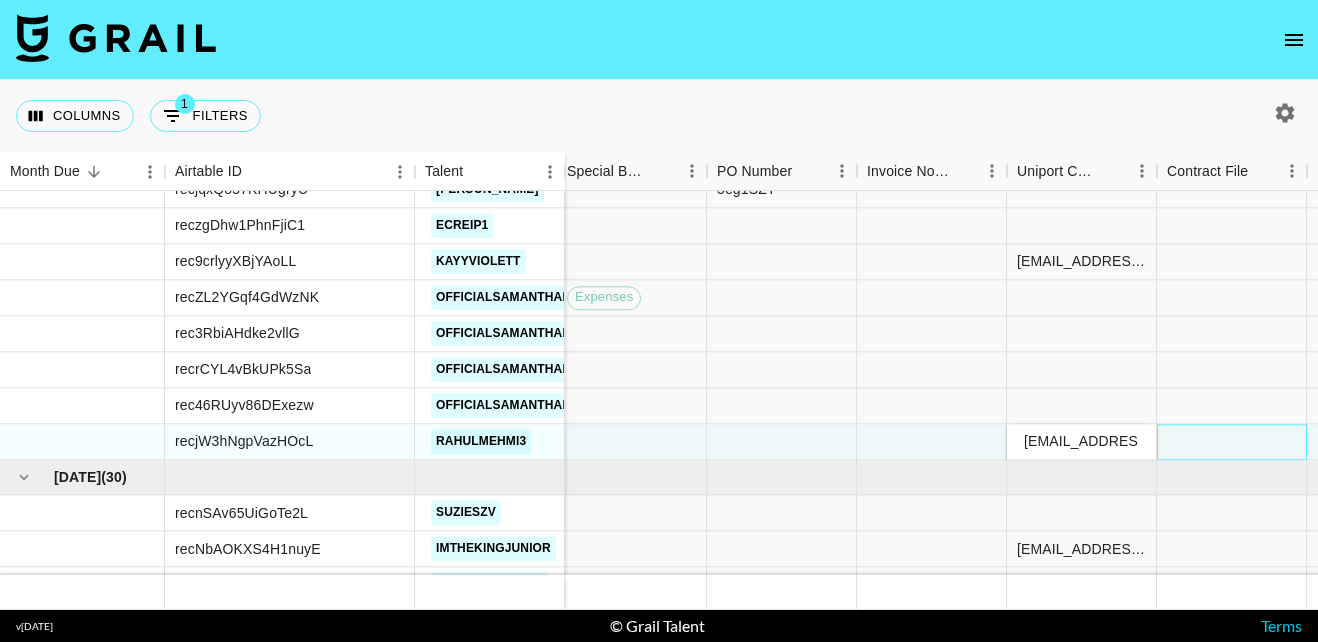 click at bounding box center [1232, 442] 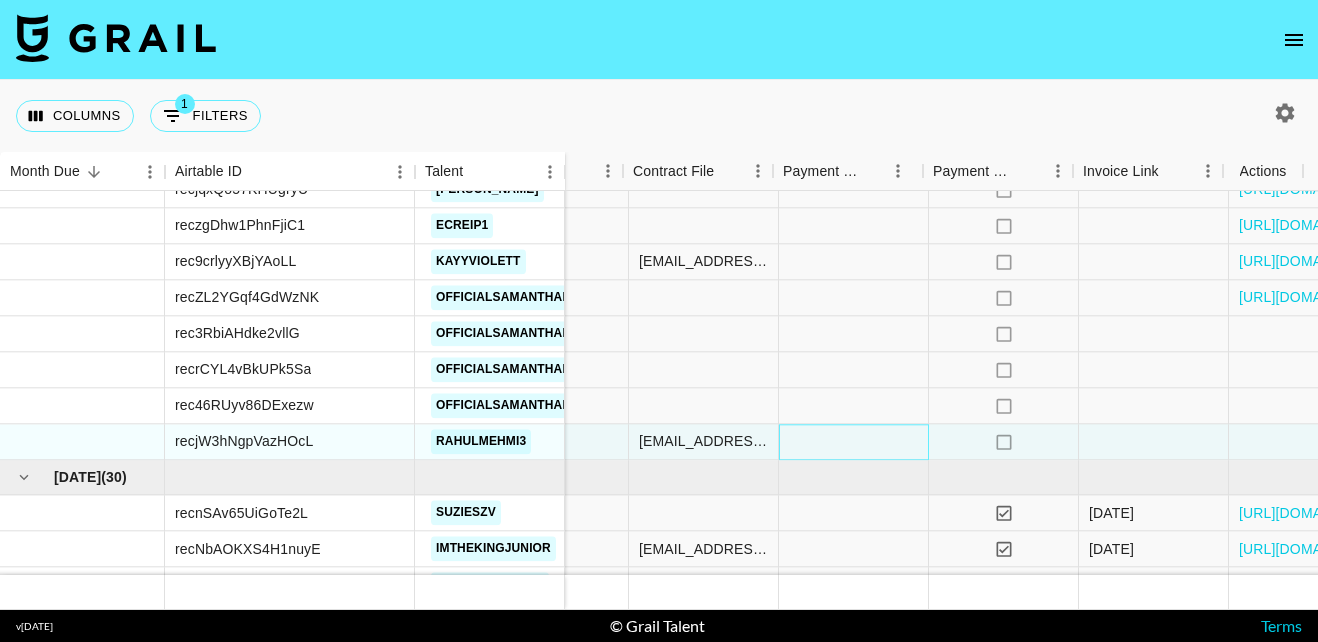 scroll, scrollTop: 486, scrollLeft: 2392, axis: both 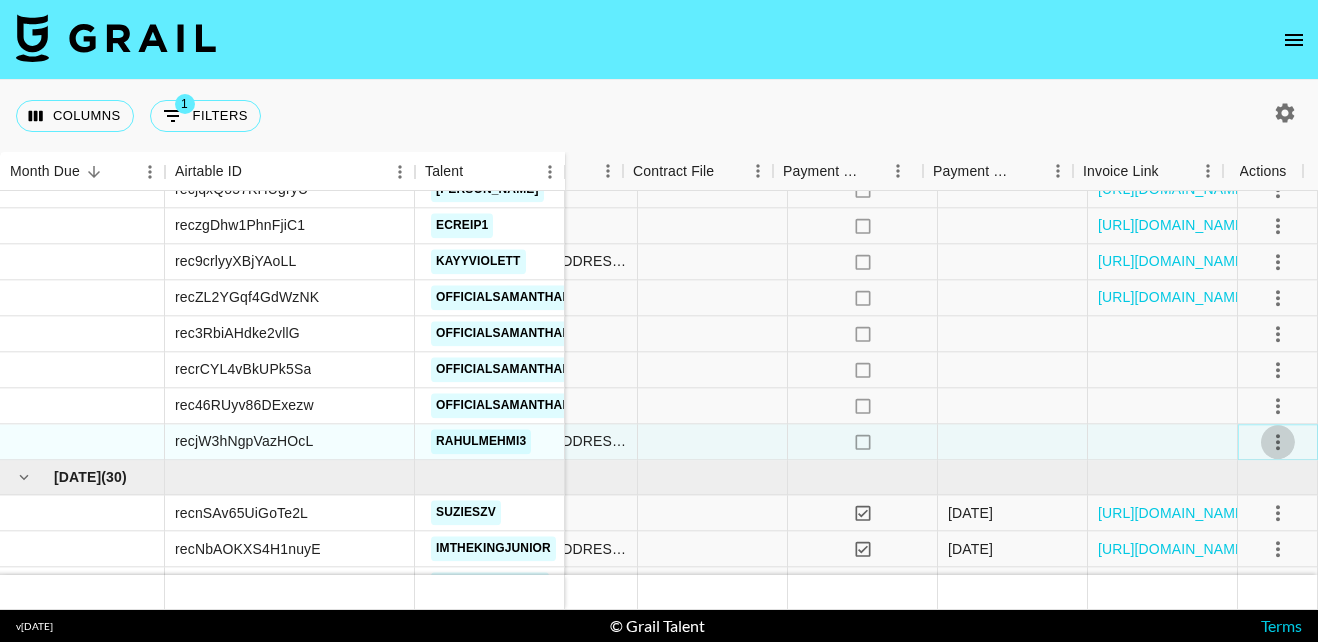 click 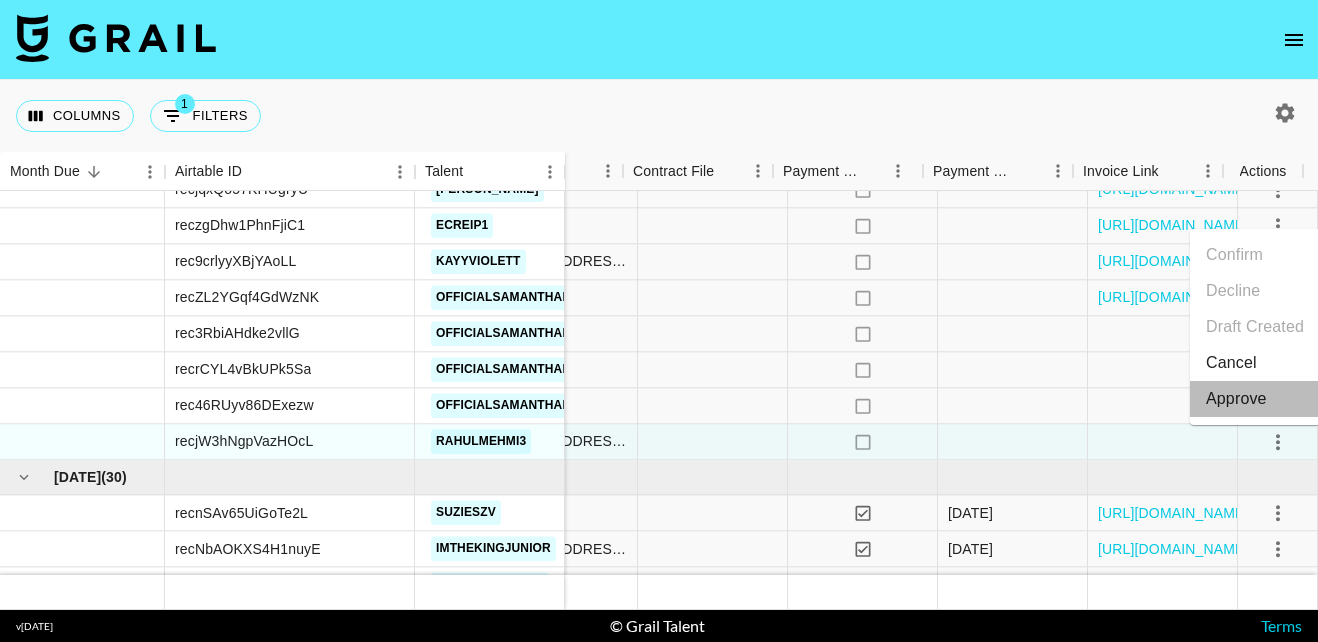 click on "Approve" at bounding box center [1236, 399] 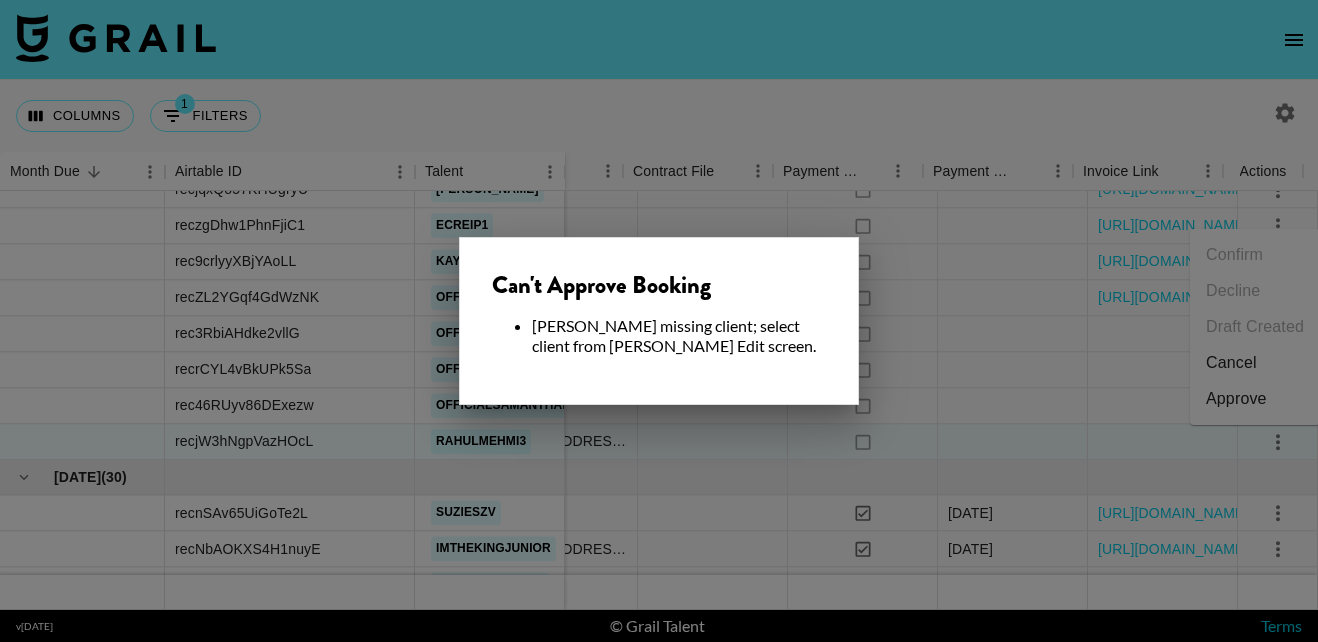 click at bounding box center (659, 321) 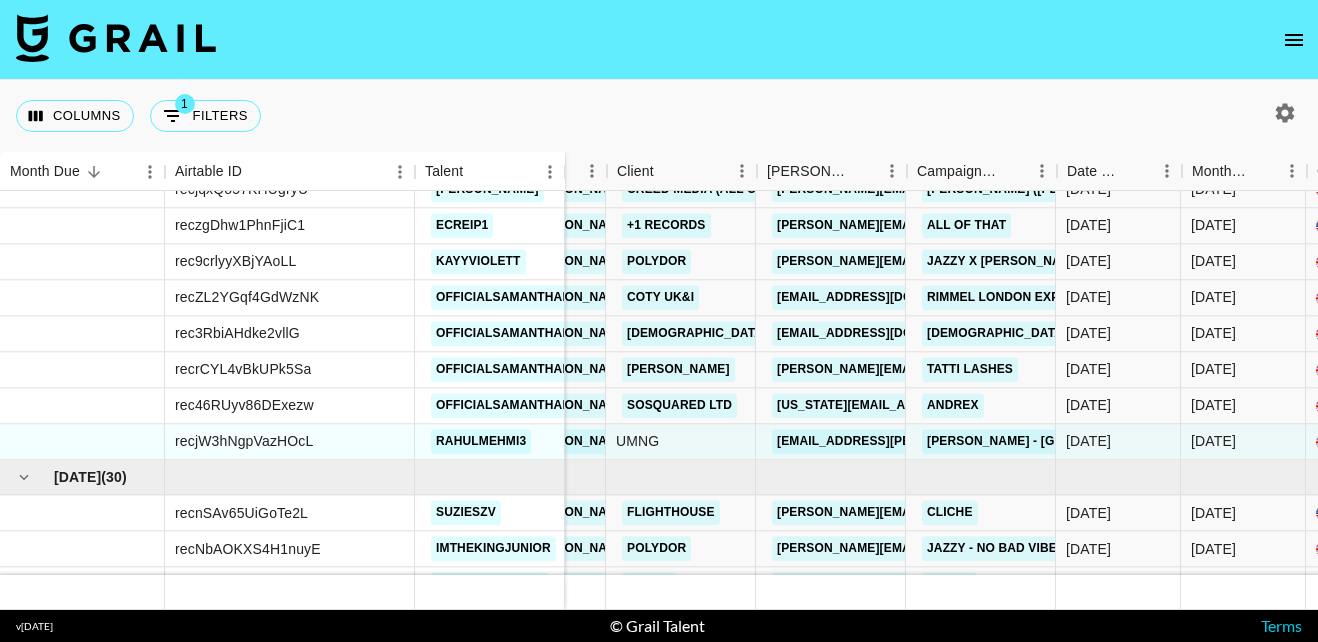 scroll, scrollTop: 486, scrollLeft: 0, axis: vertical 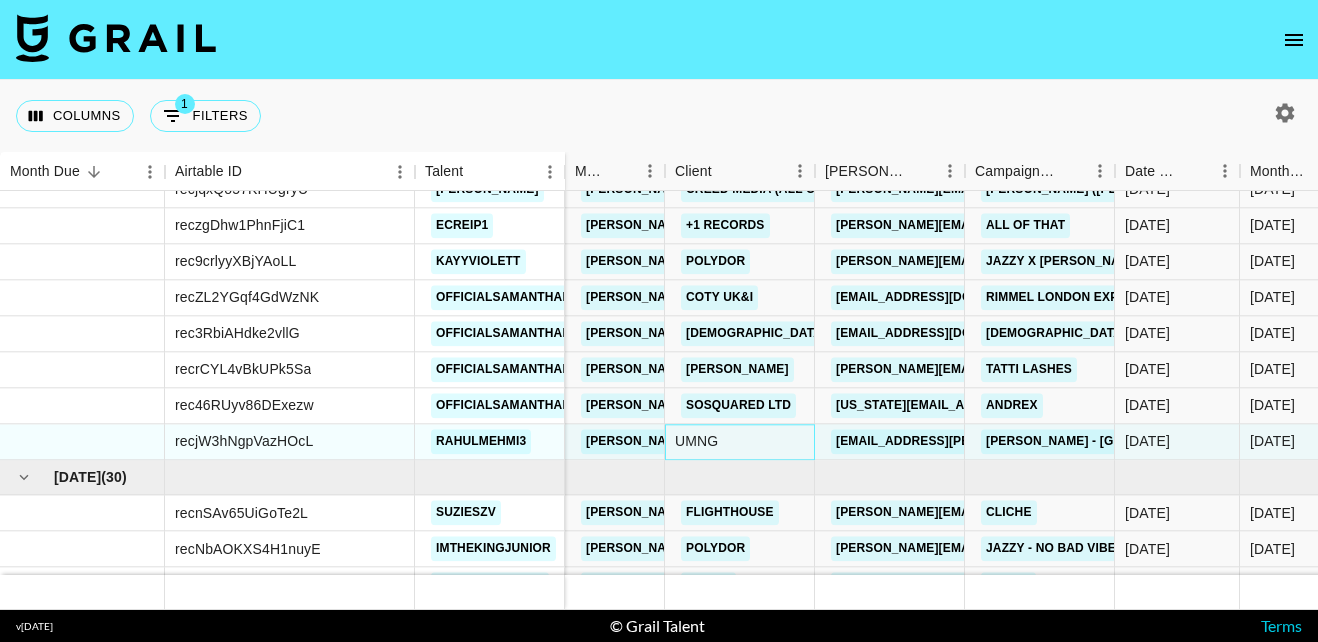 click on "UMNG" at bounding box center (740, 442) 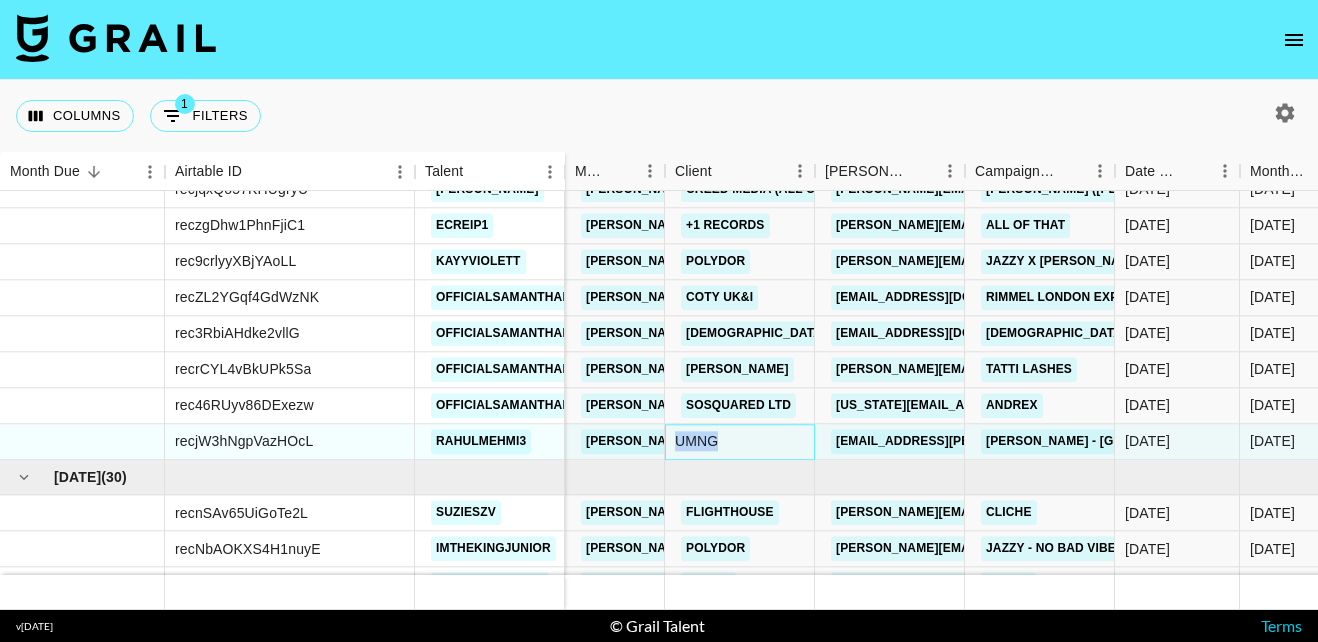 click on "UMNG" at bounding box center [740, 442] 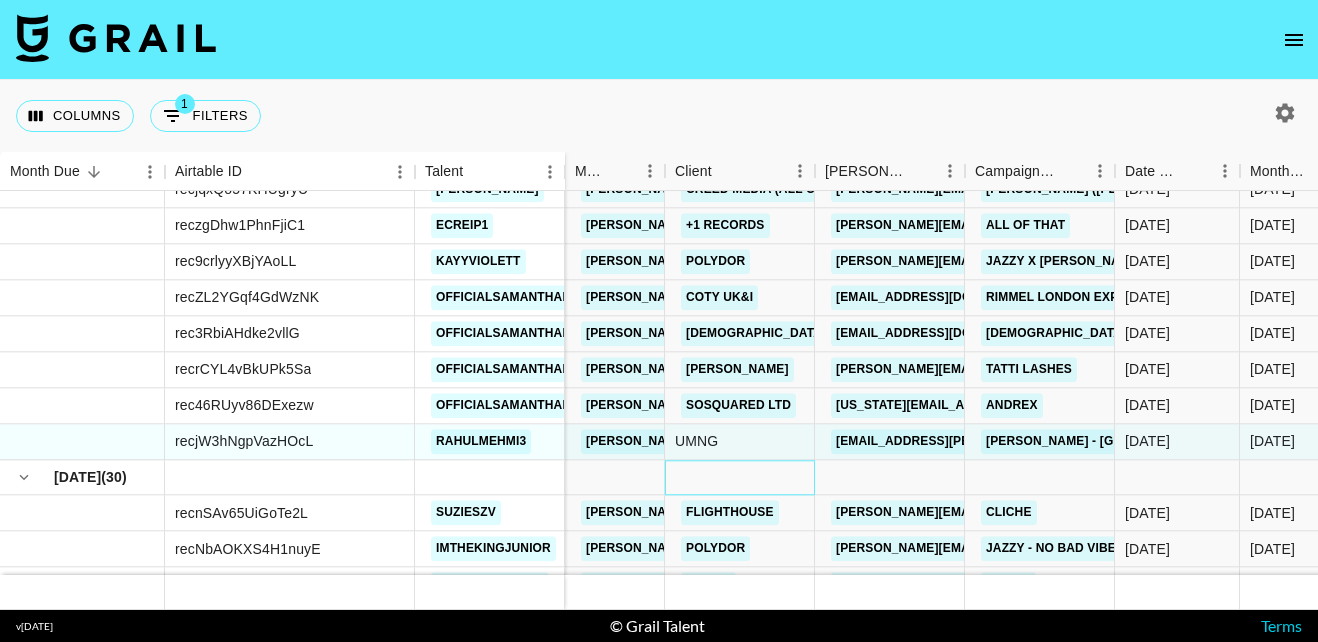 drag, startPoint x: 702, startPoint y: 441, endPoint x: 758, endPoint y: 484, distance: 70.60453 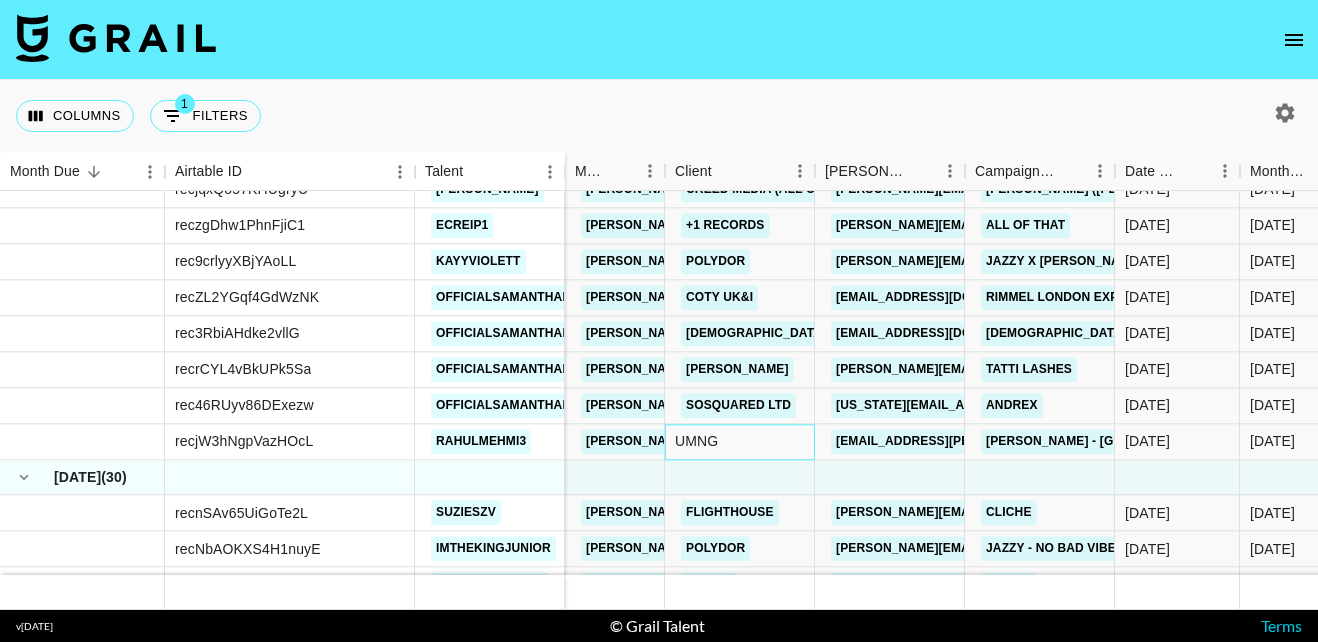 click on "UMNG" at bounding box center (740, 442) 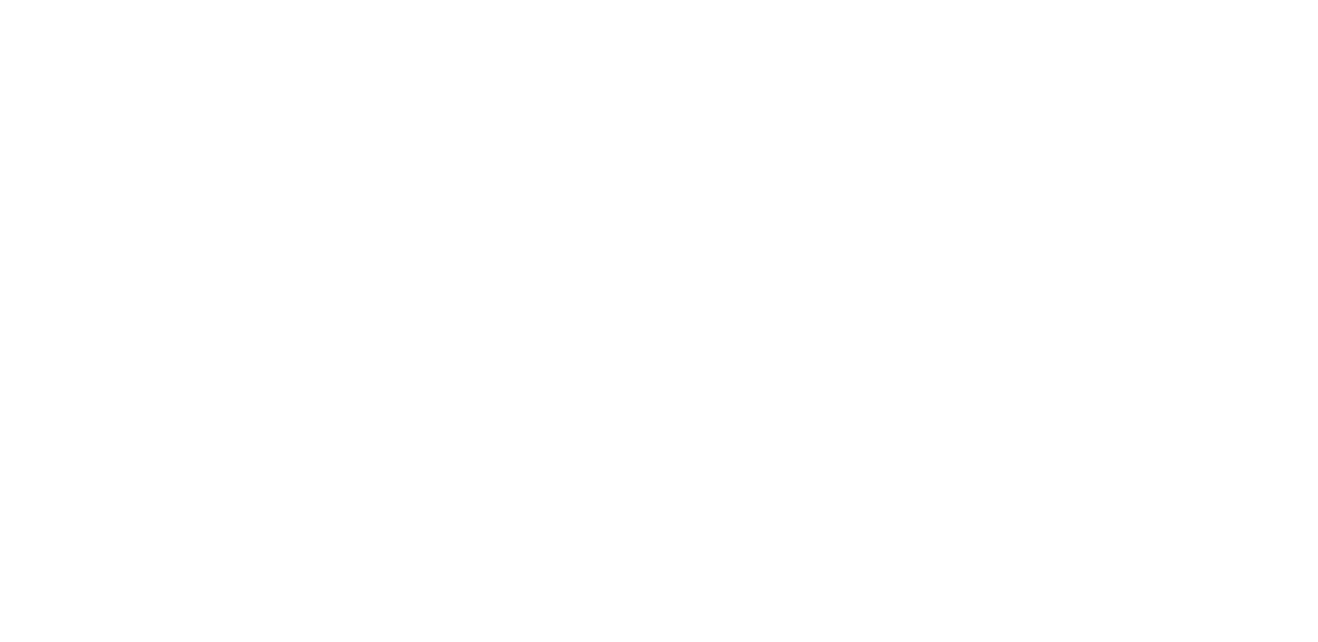scroll, scrollTop: 0, scrollLeft: 0, axis: both 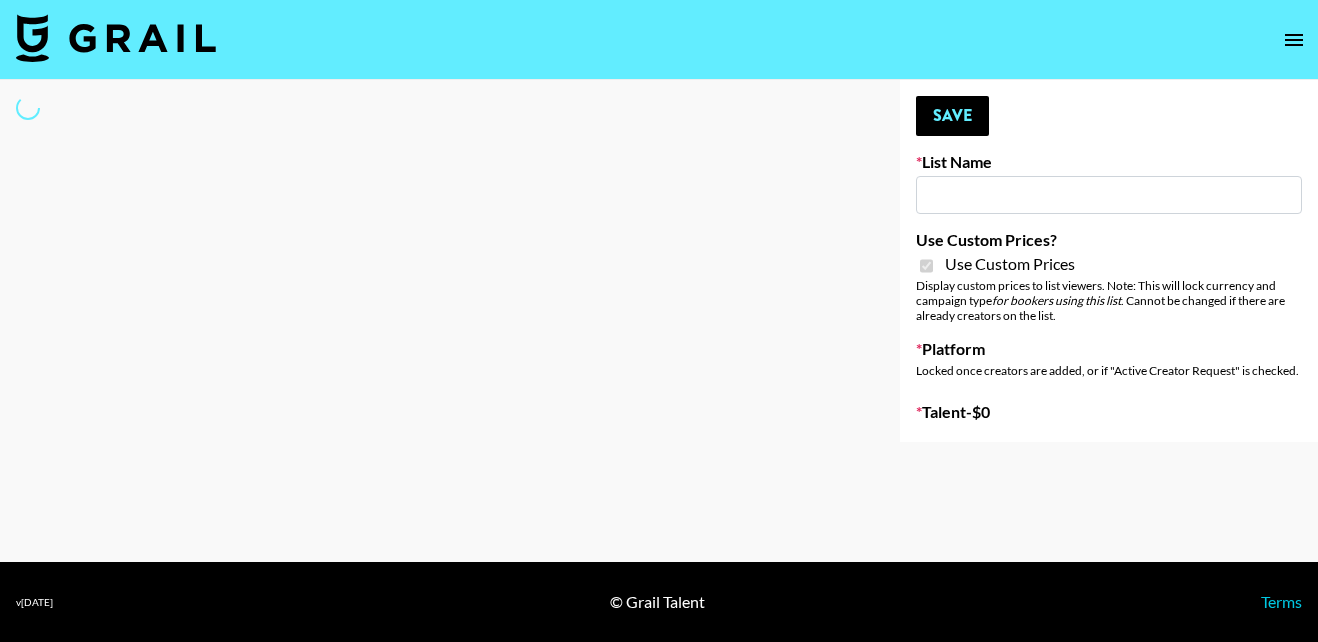 type on "Hinge ([DATE])" 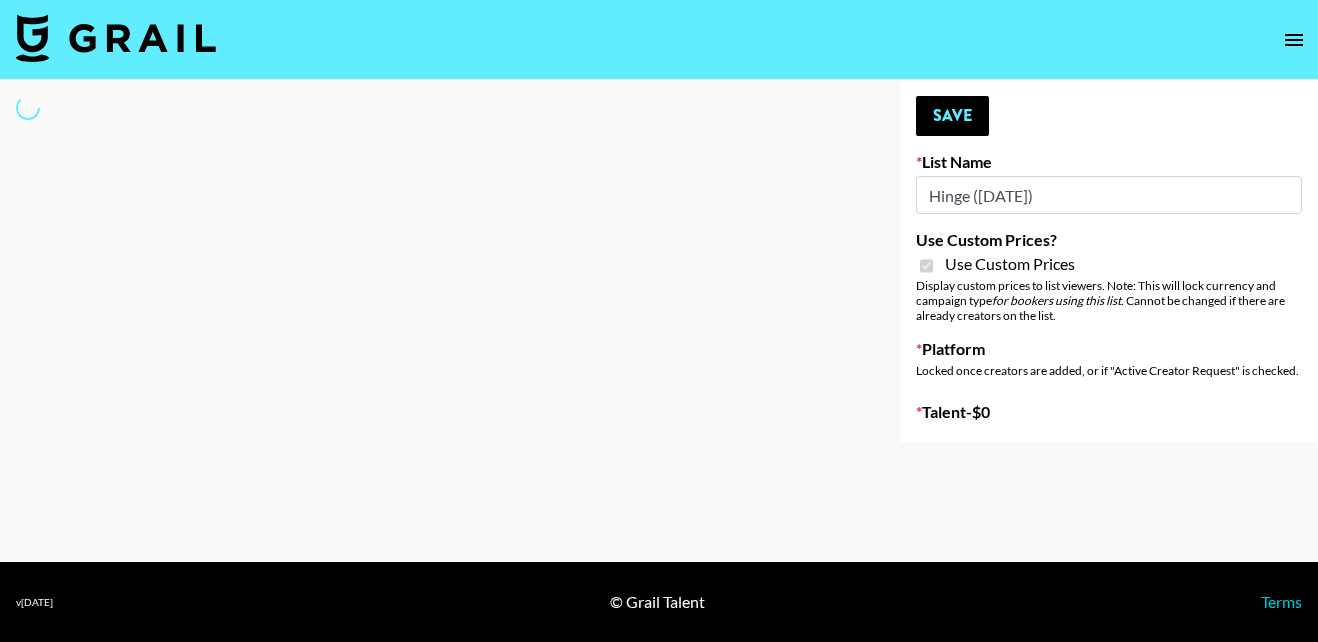 select on "Song" 